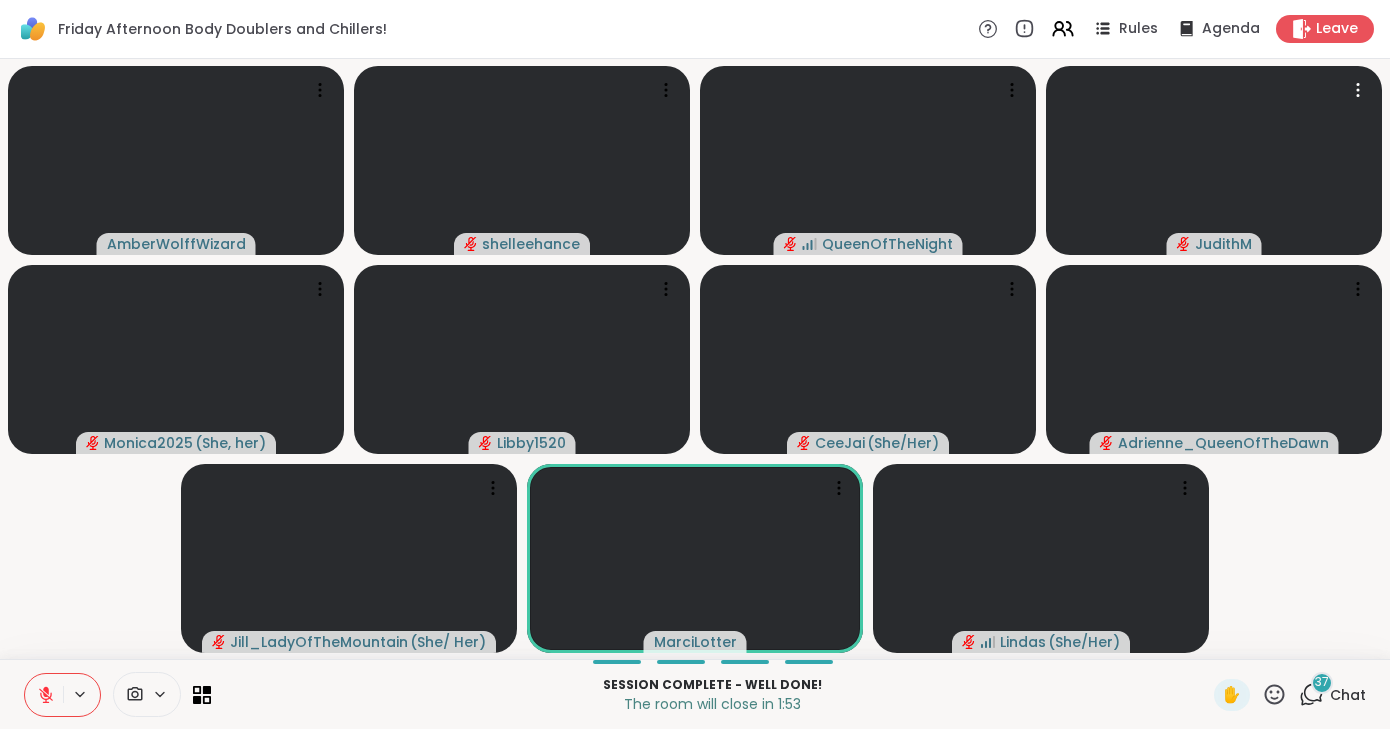 scroll, scrollTop: 0, scrollLeft: 0, axis: both 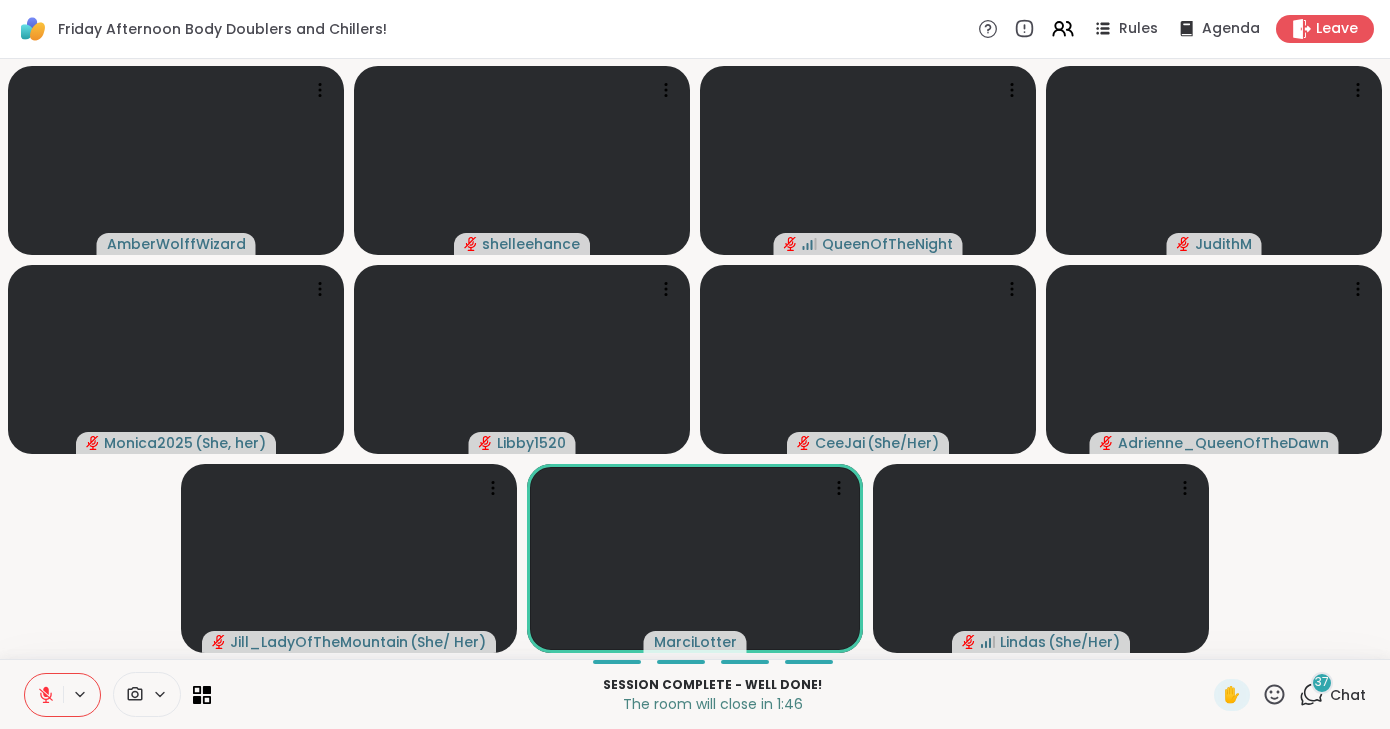click on "Friday Afternoon Body Doublers and Chillers! Rules Agenda Leave" at bounding box center [695, 29] 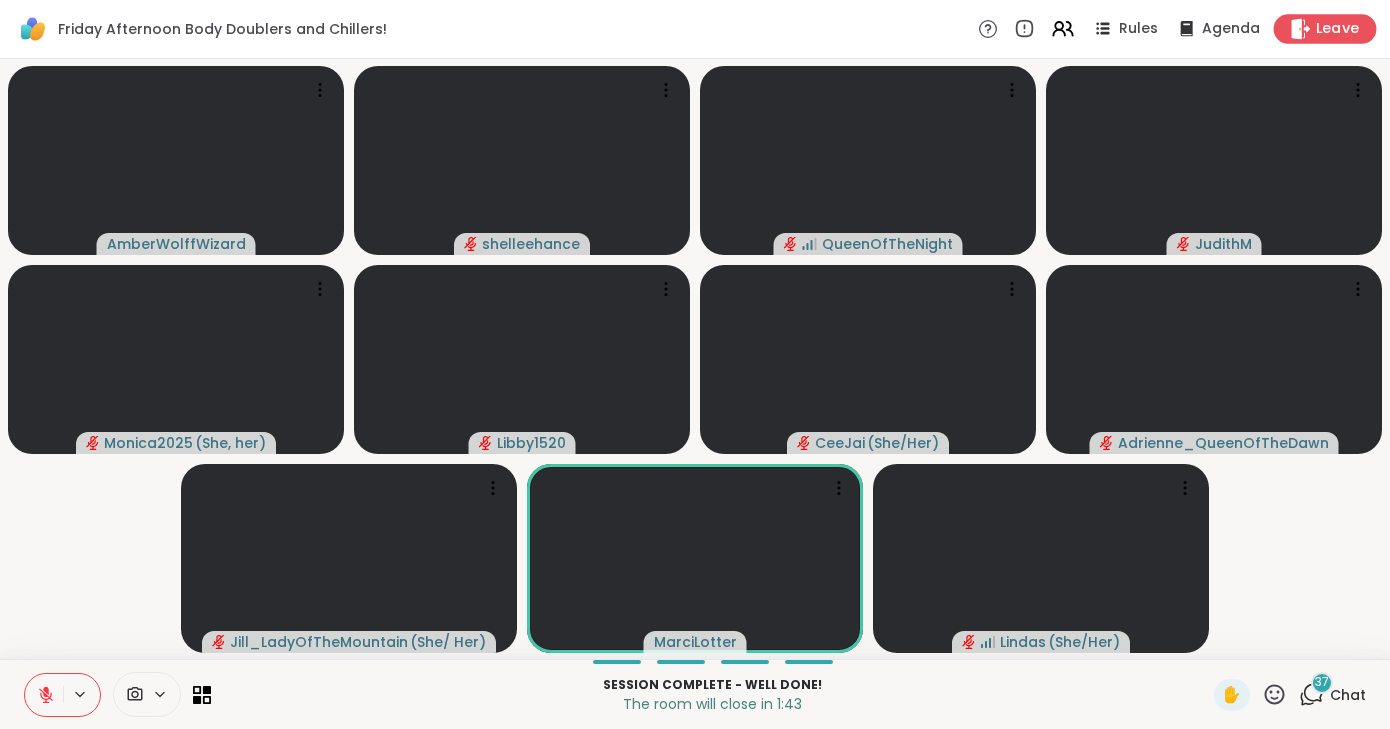 click on "Leave" at bounding box center [1338, 29] 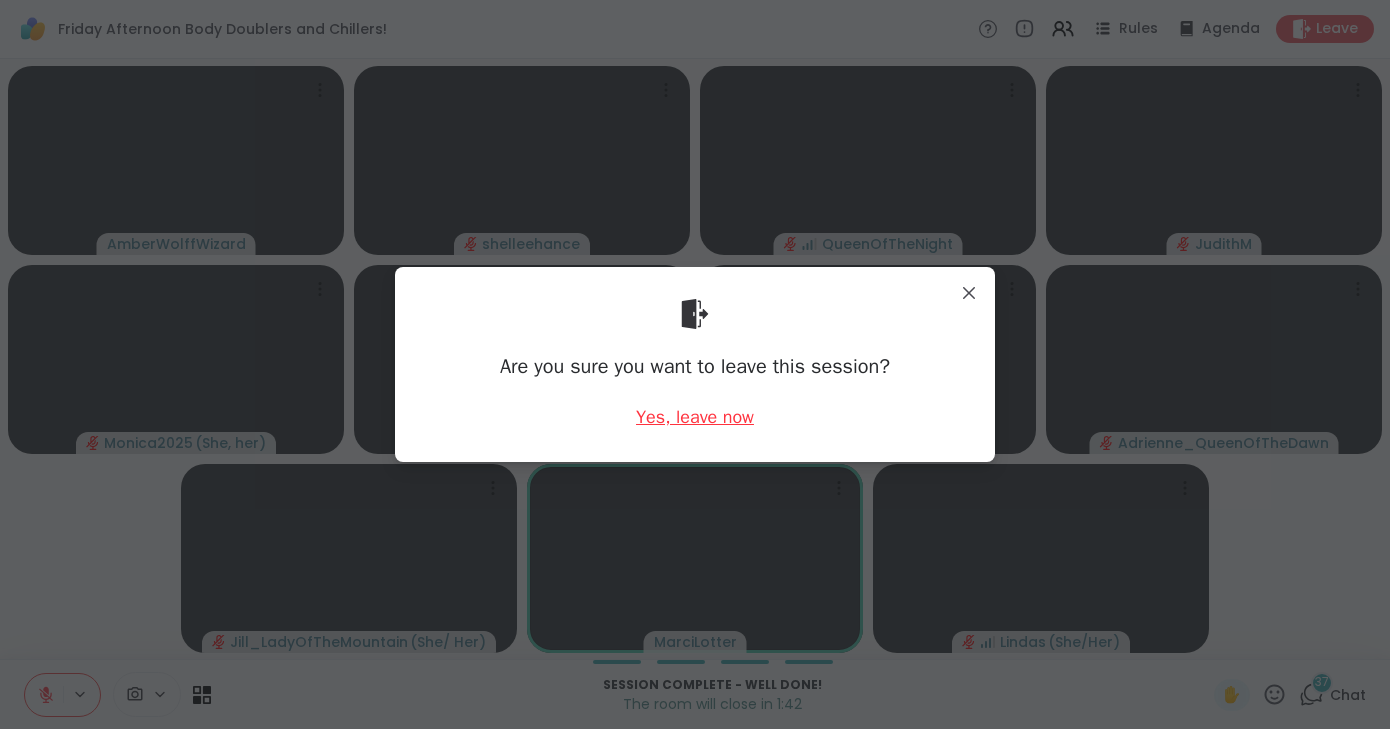 click on "Yes, leave now" at bounding box center [695, 417] 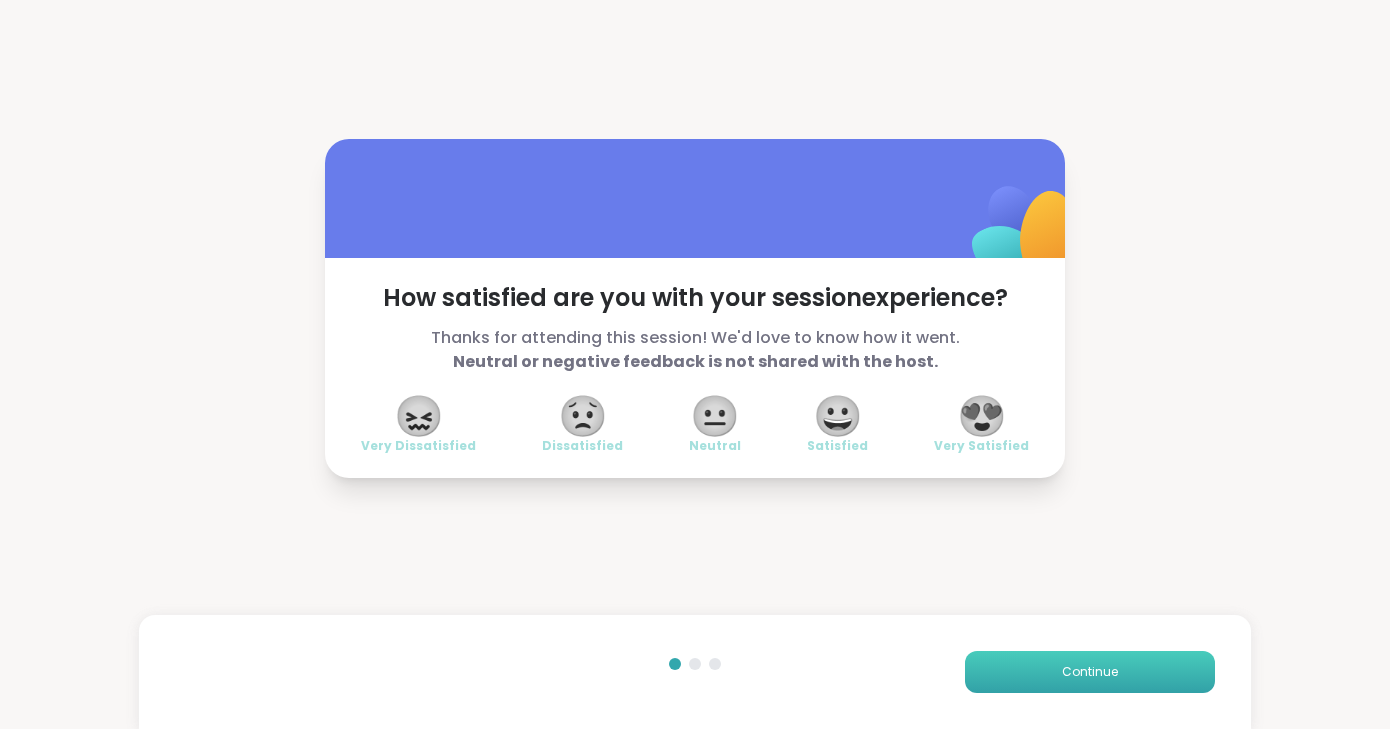 click on "Continue" at bounding box center (1090, 672) 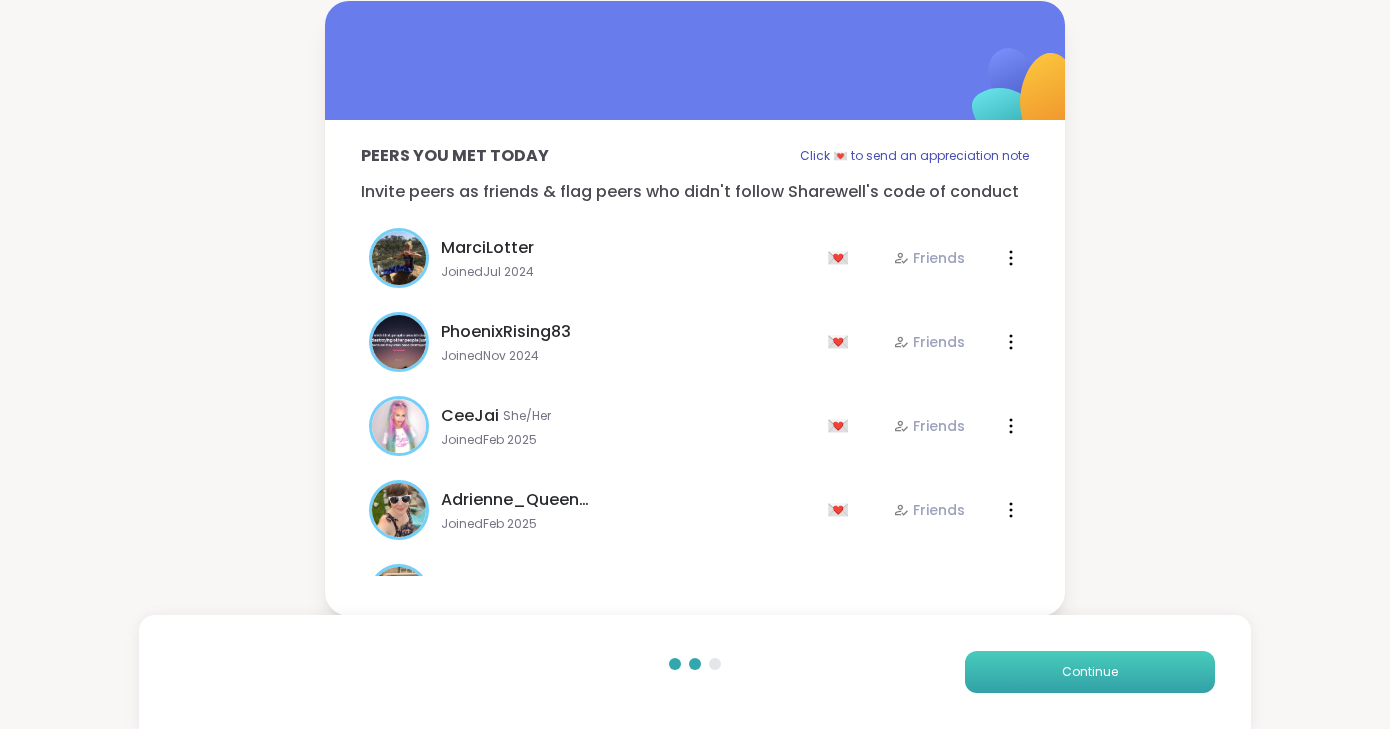 click on "Continue" at bounding box center [1090, 672] 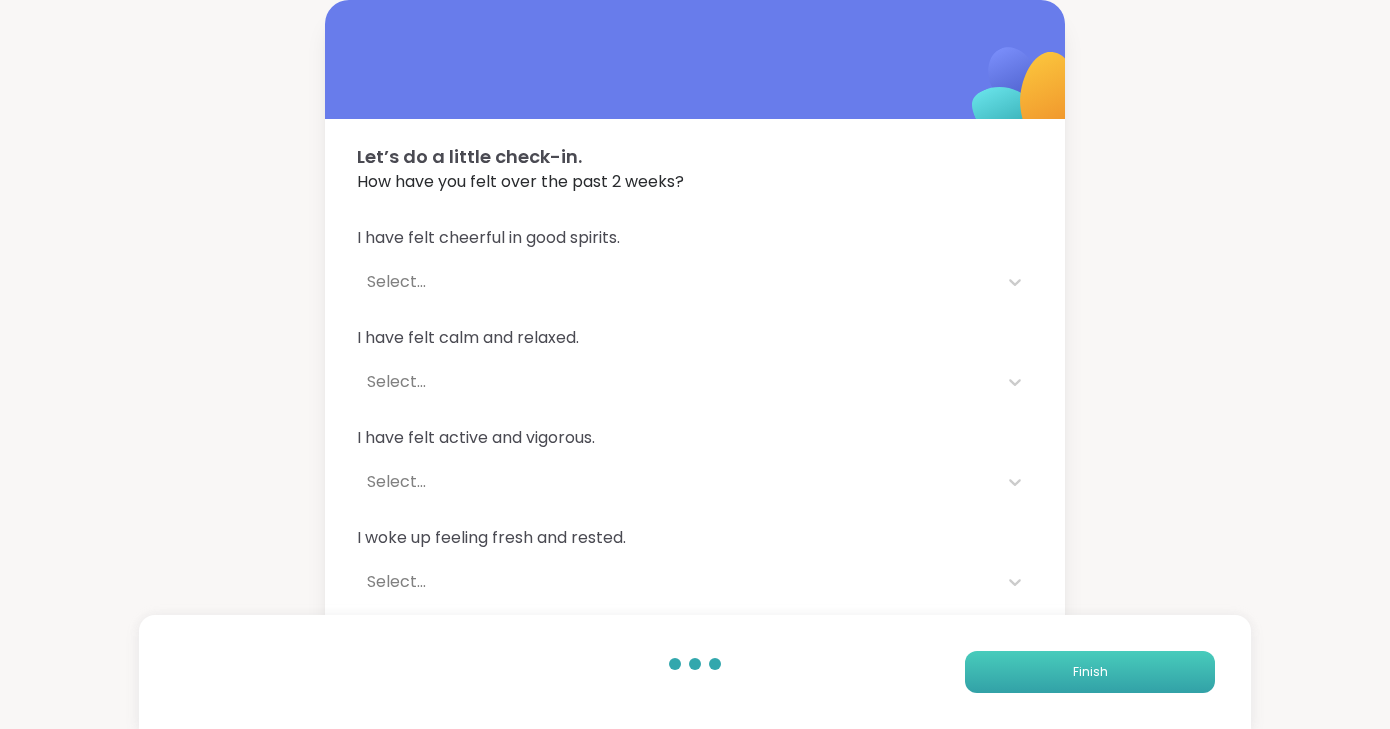 click on "Finish" at bounding box center (1090, 672) 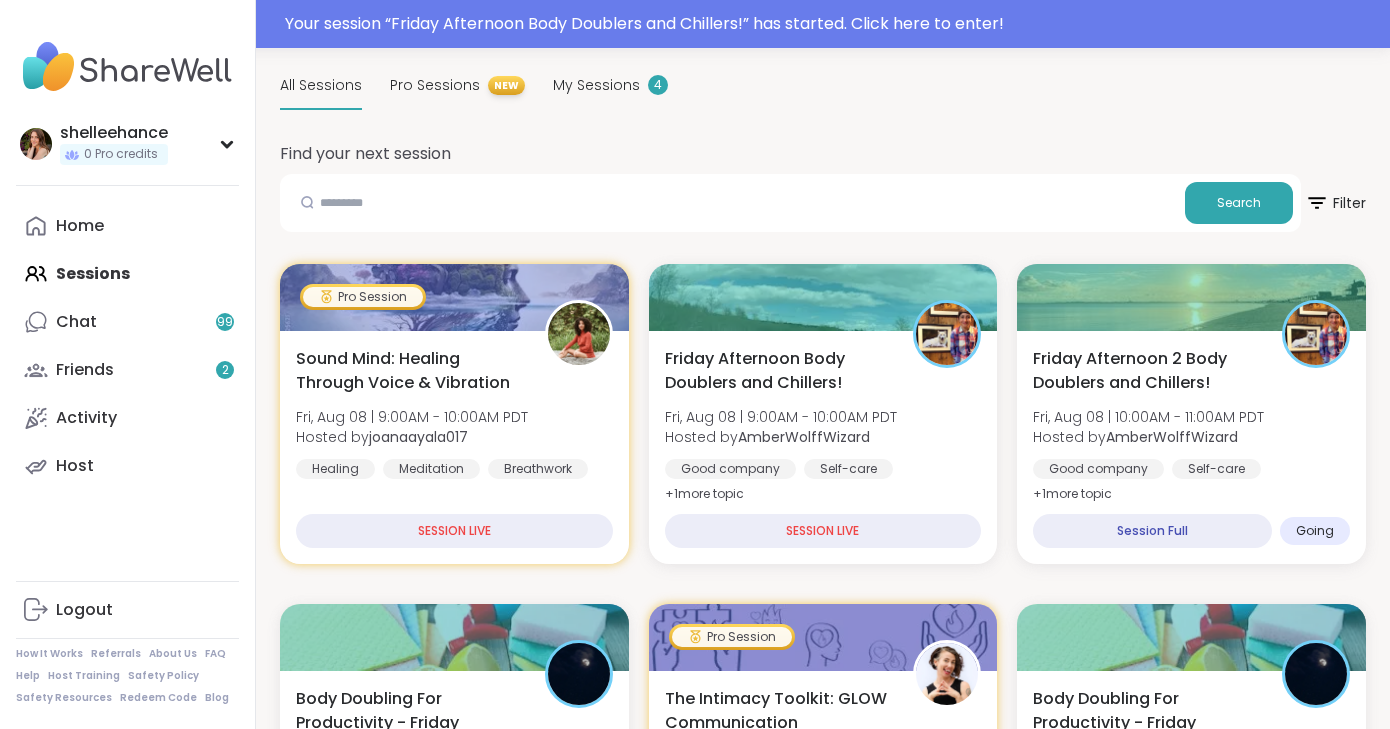 scroll, scrollTop: 202, scrollLeft: 0, axis: vertical 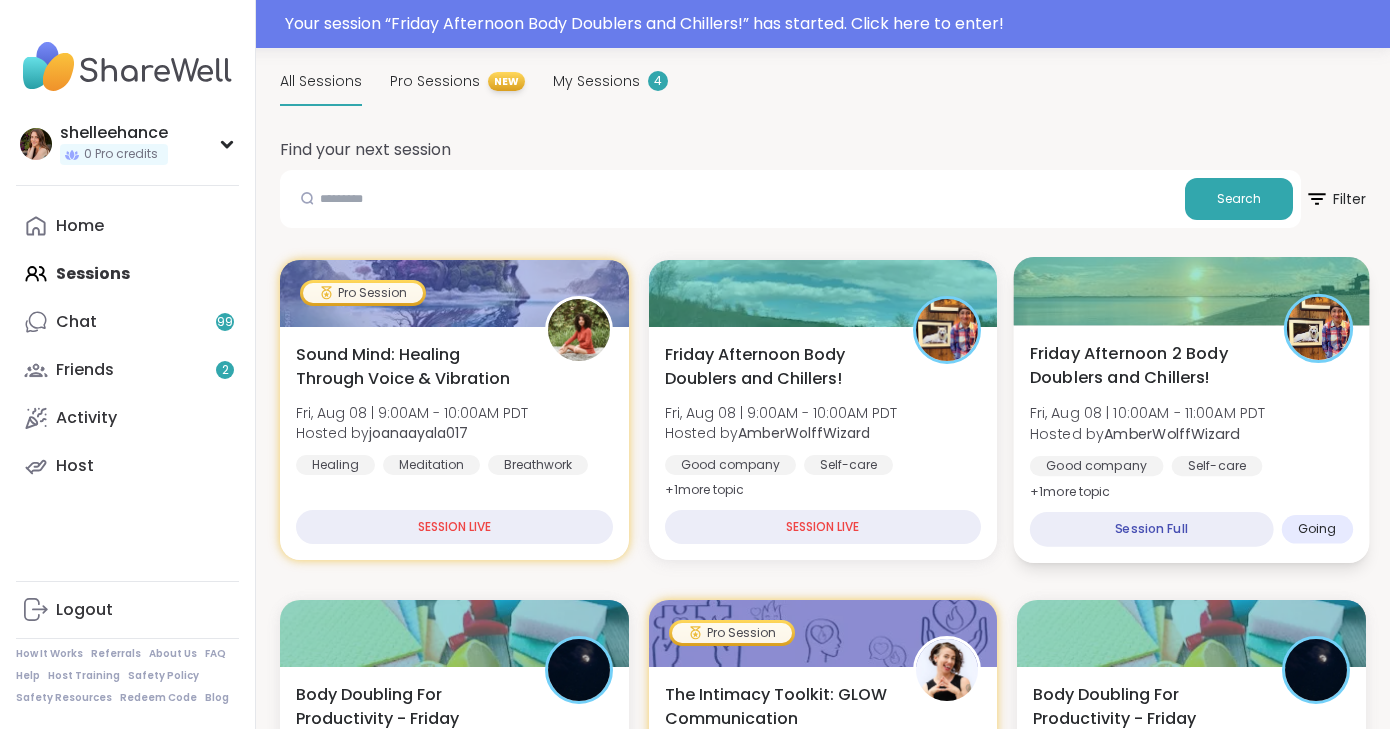click on "Friday Afternoon 2 Body Doublers and Chillers! Fri, Aug 08 | 10:00AM - 11:00AM PDT Hosted by [USERNAME] Good company Self-care Body doubling + 1  more topic Session Full Going" at bounding box center (1192, 444) 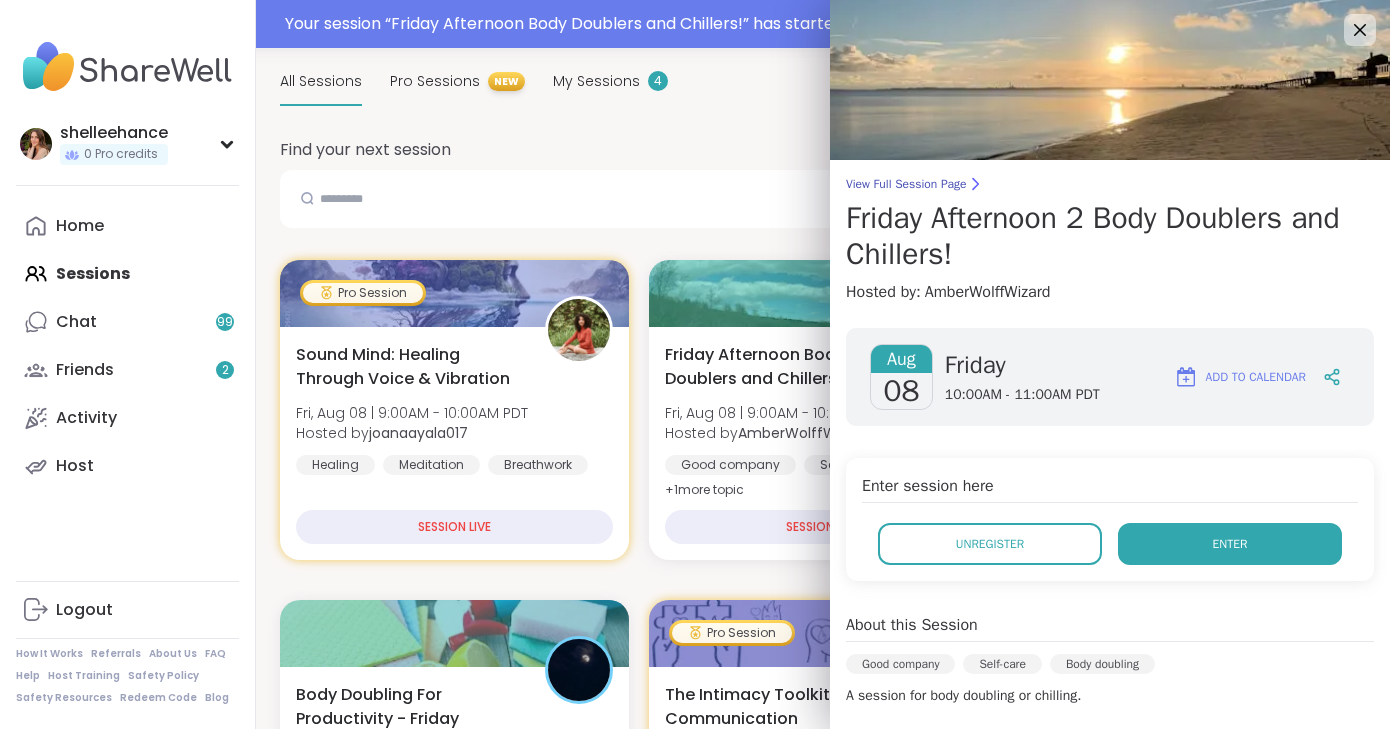 click on "Enter" at bounding box center (1230, 544) 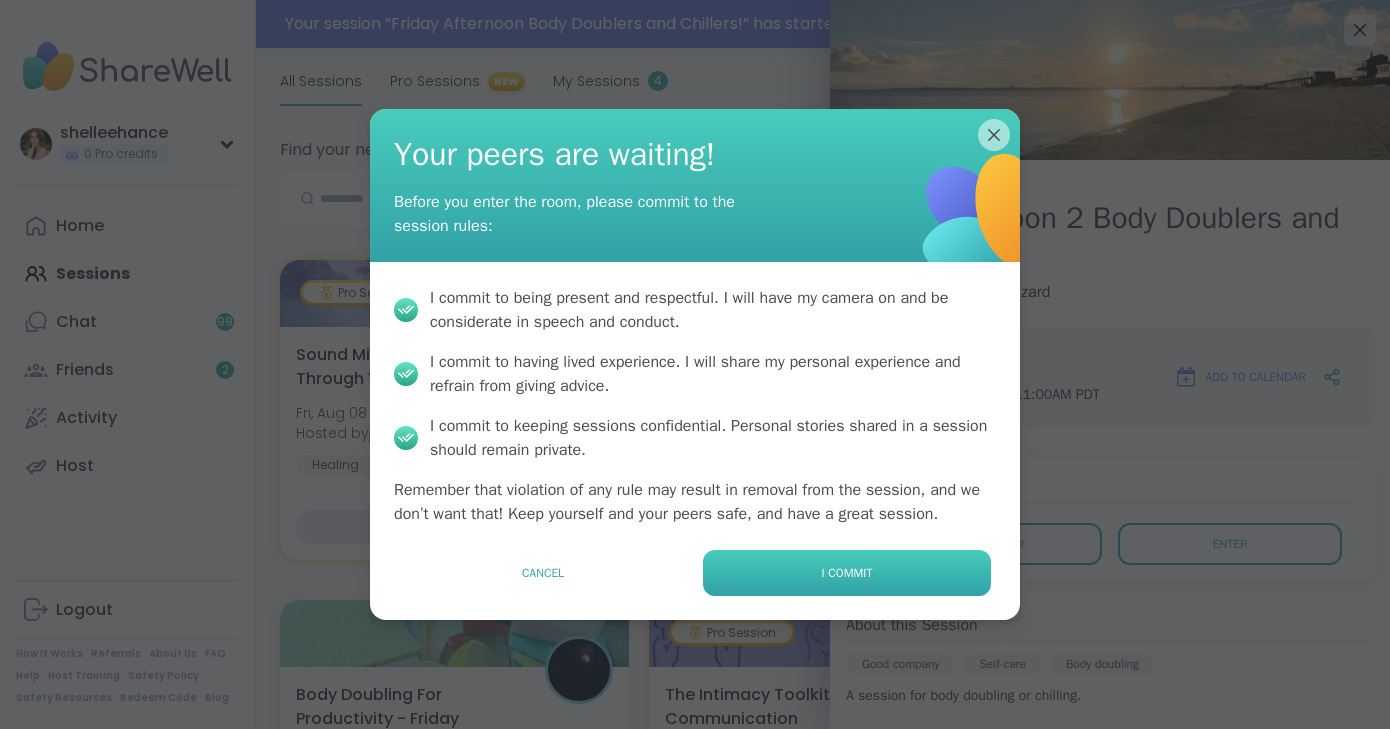 click on "I commit" at bounding box center (847, 573) 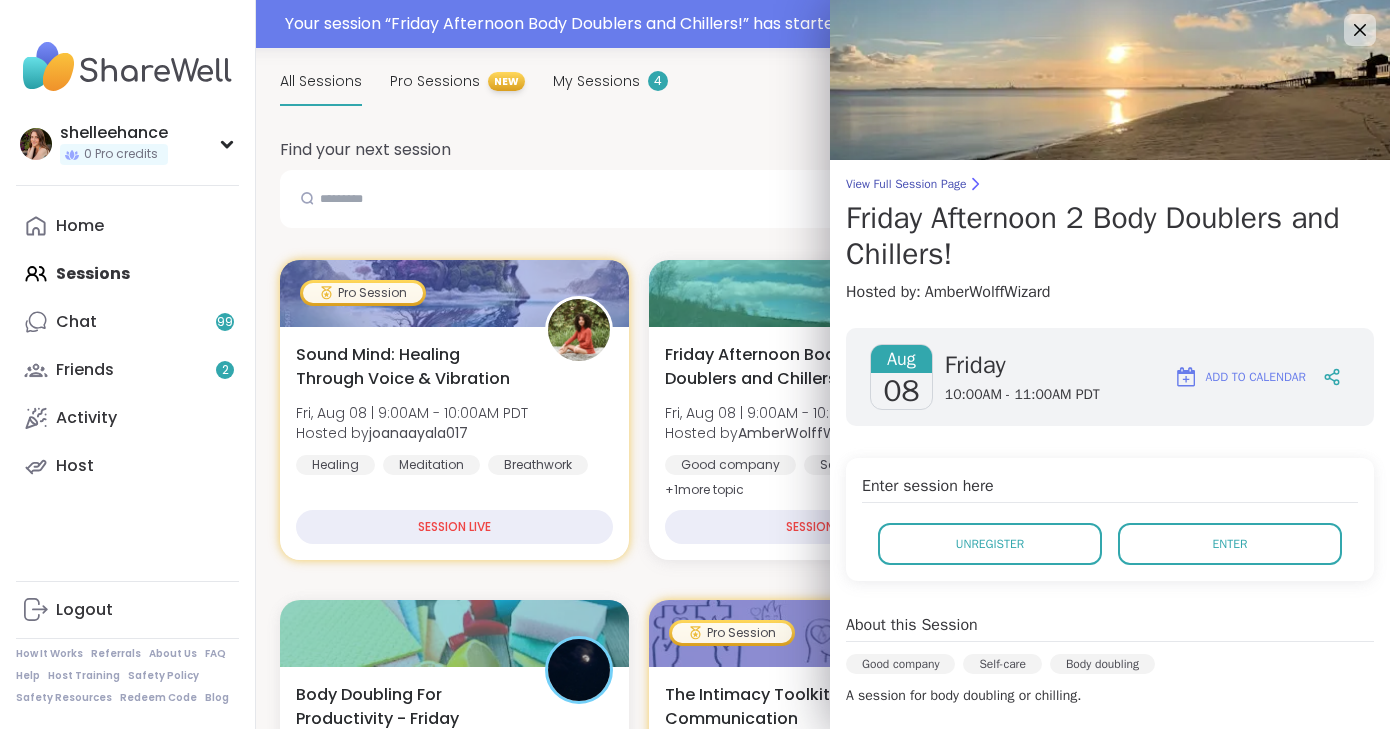 scroll, scrollTop: 0, scrollLeft: 0, axis: both 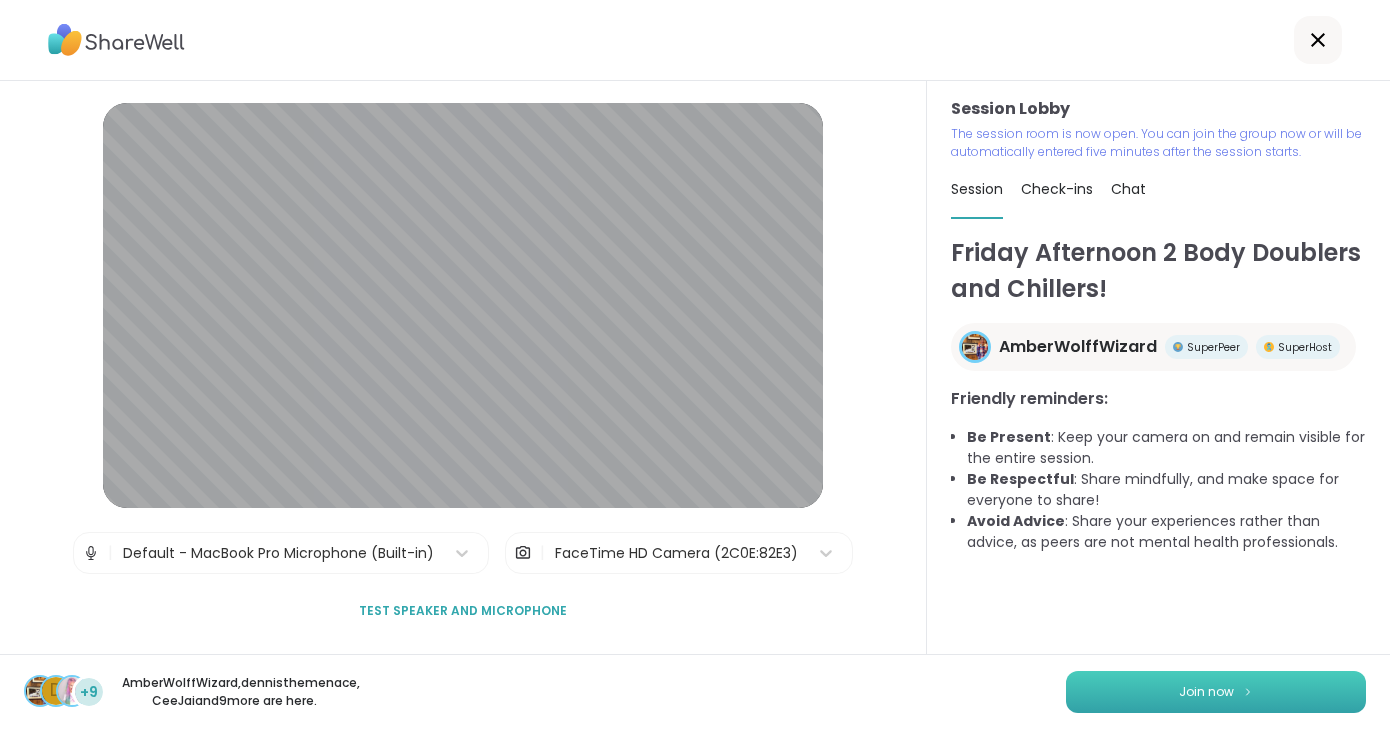 click on "Join now" at bounding box center [1216, 692] 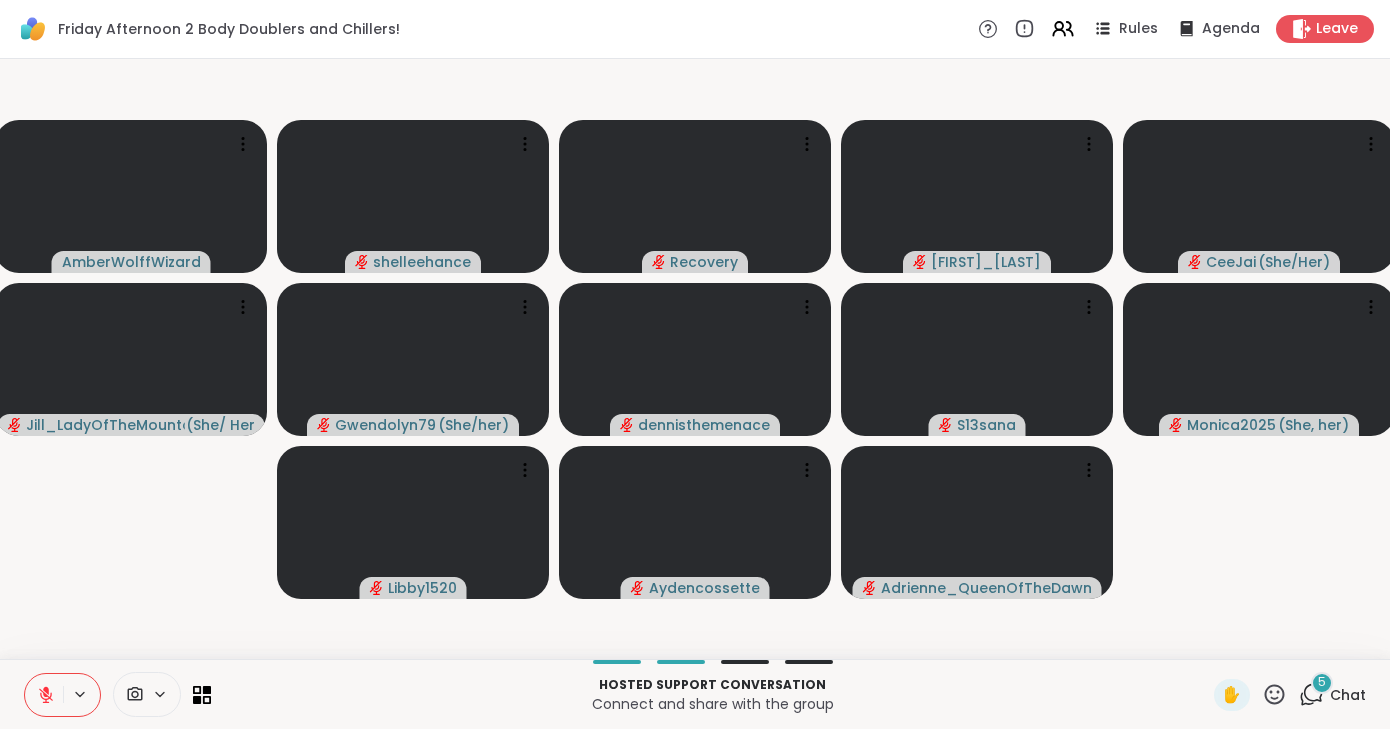 click at bounding box center (44, 695) 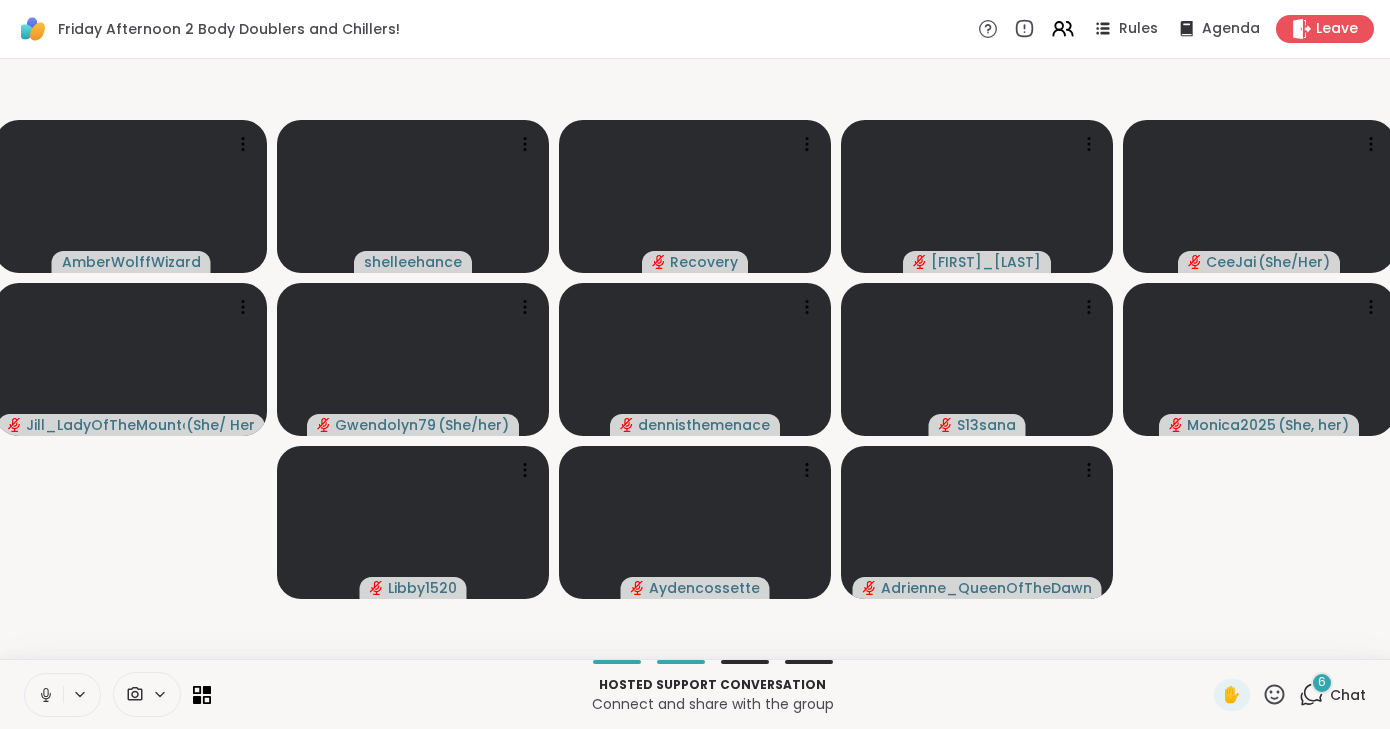 click at bounding box center (44, 695) 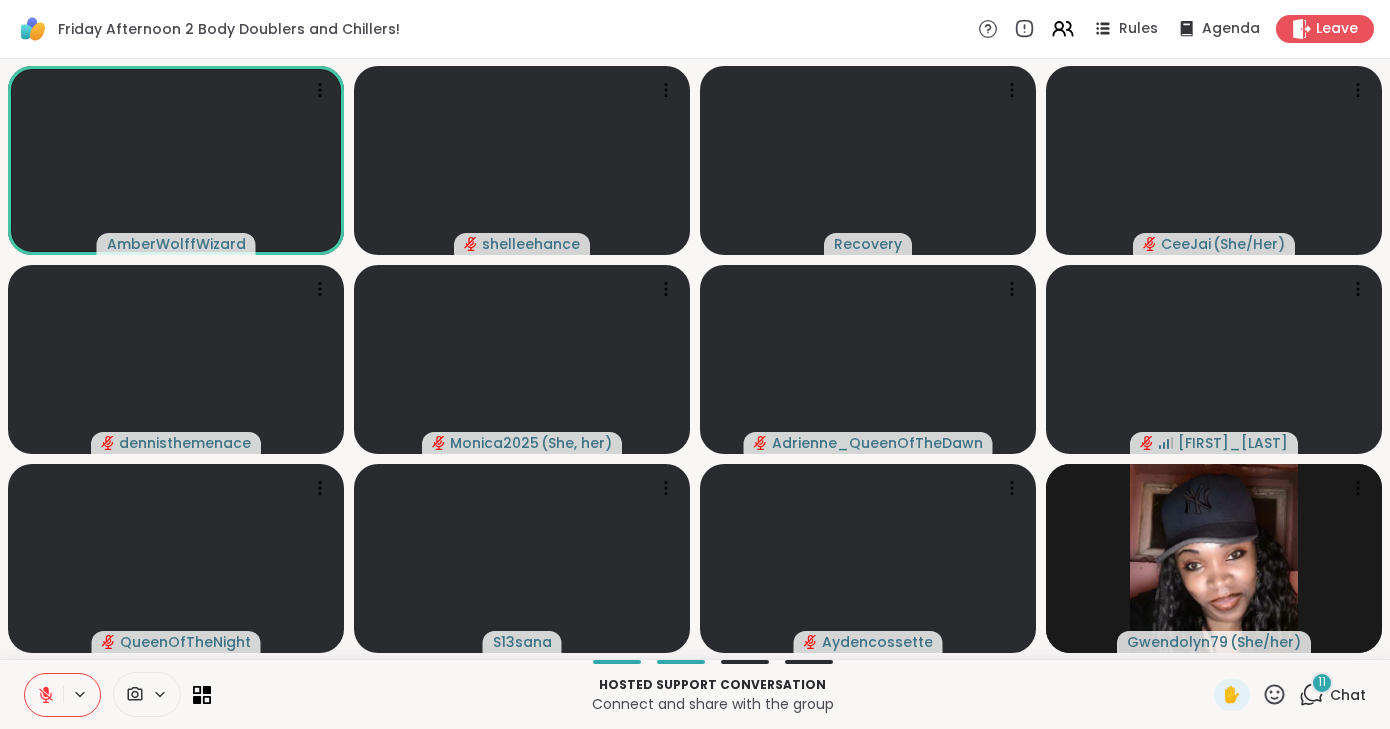 click 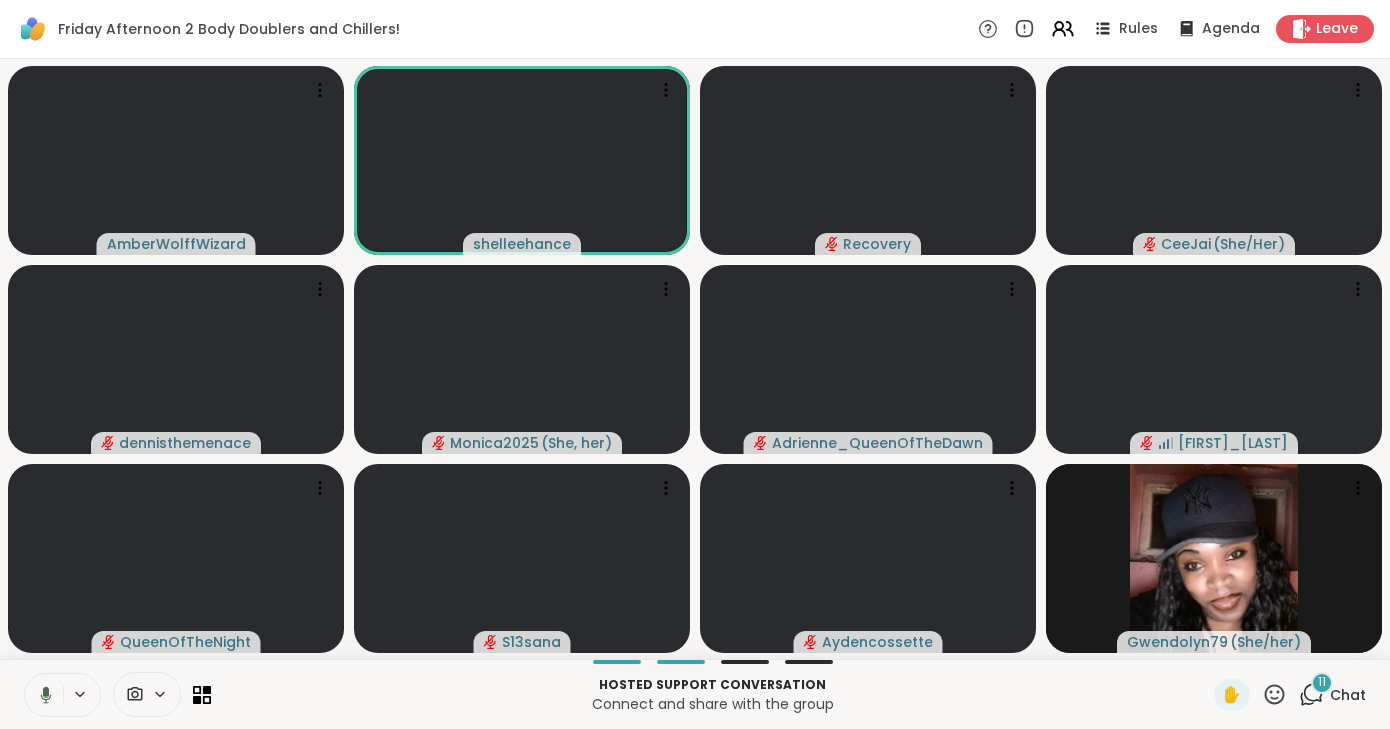 click at bounding box center [42, 695] 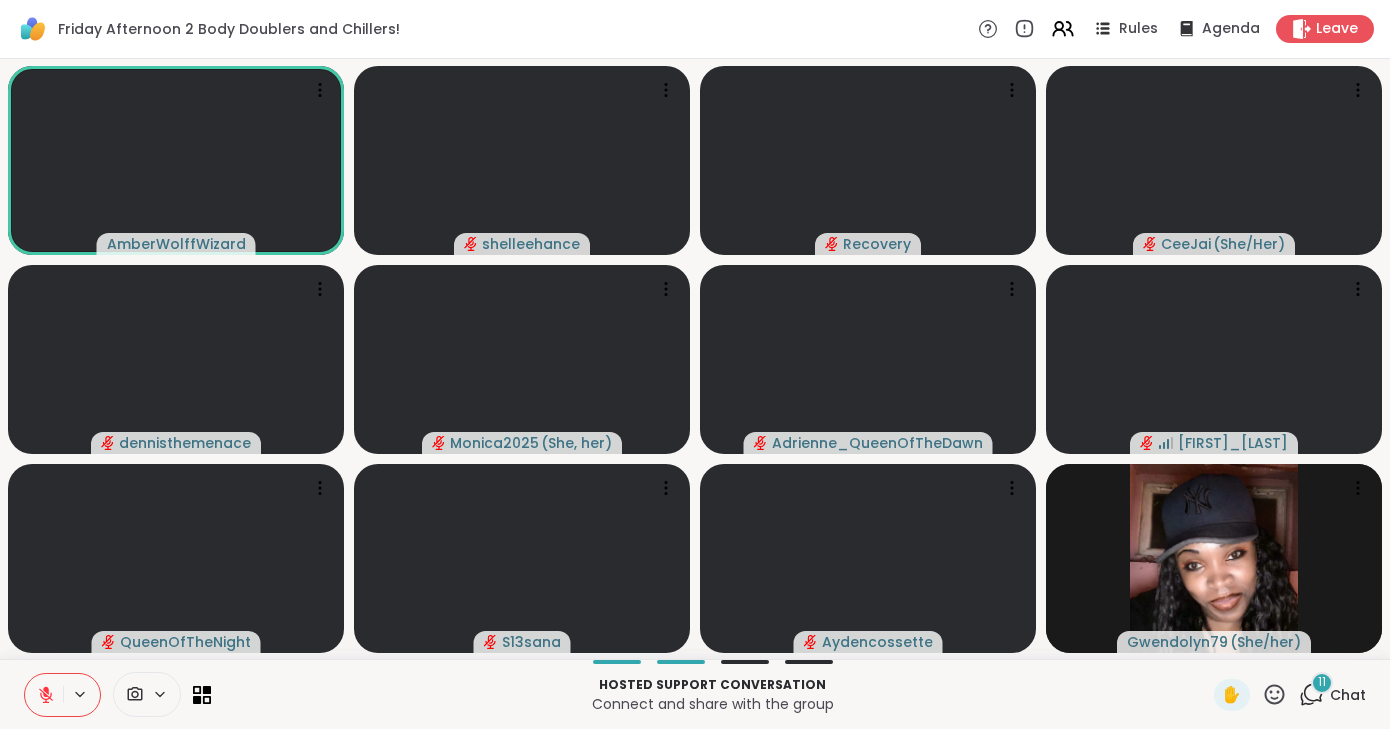 click at bounding box center [44, 695] 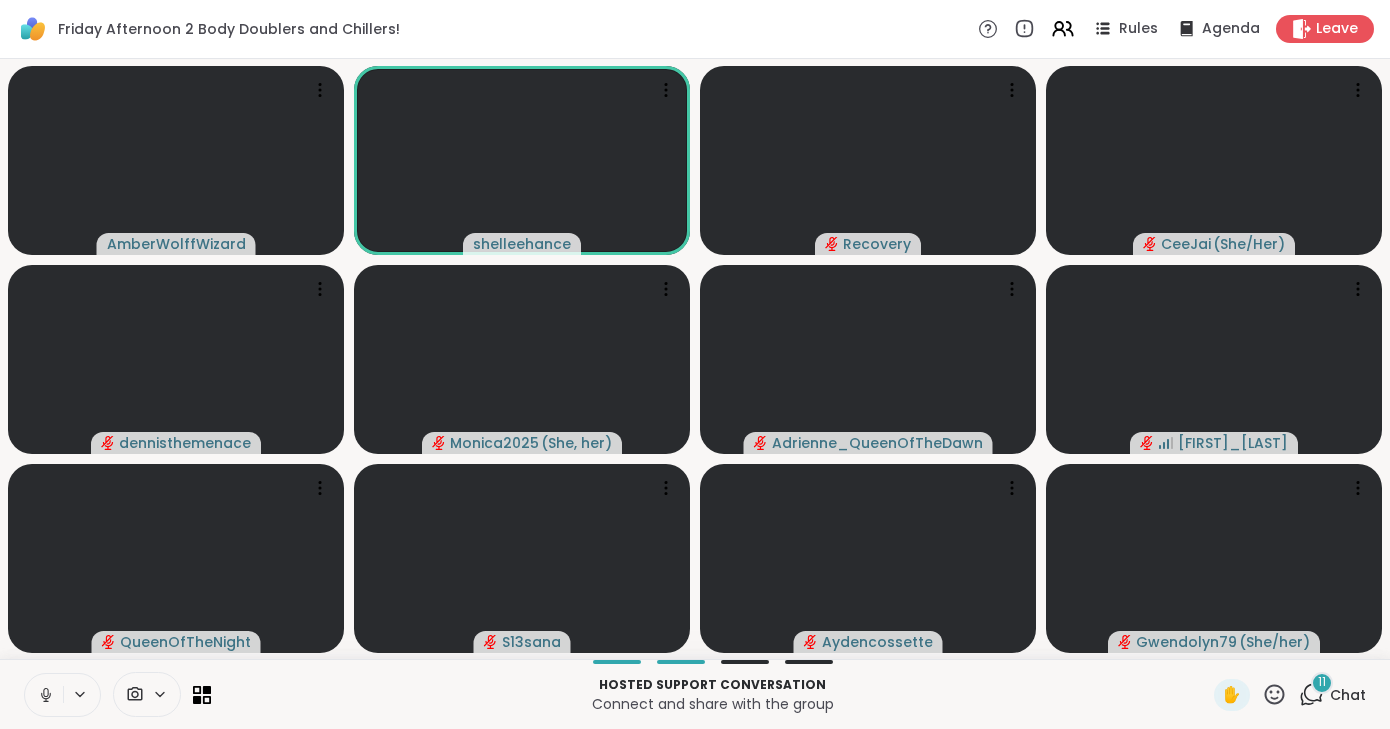 click at bounding box center (44, 695) 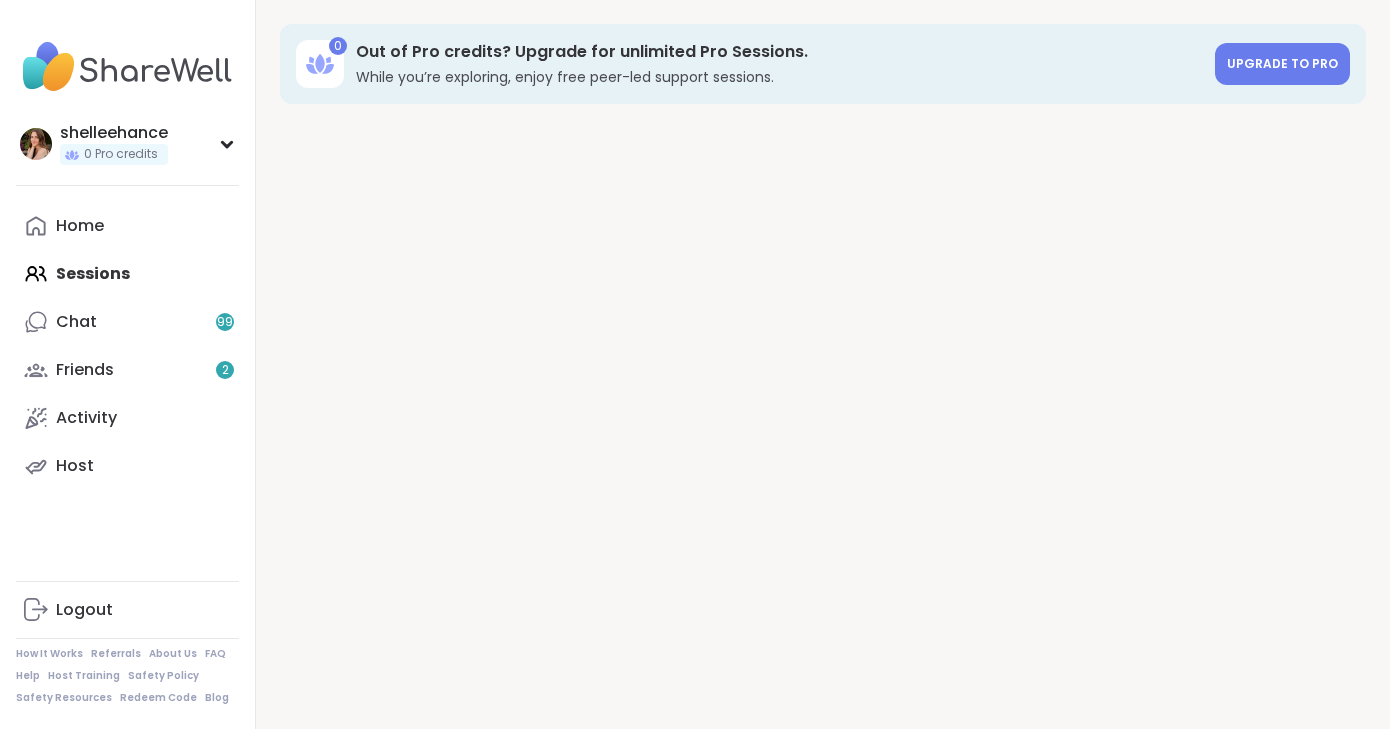 scroll, scrollTop: 0, scrollLeft: 0, axis: both 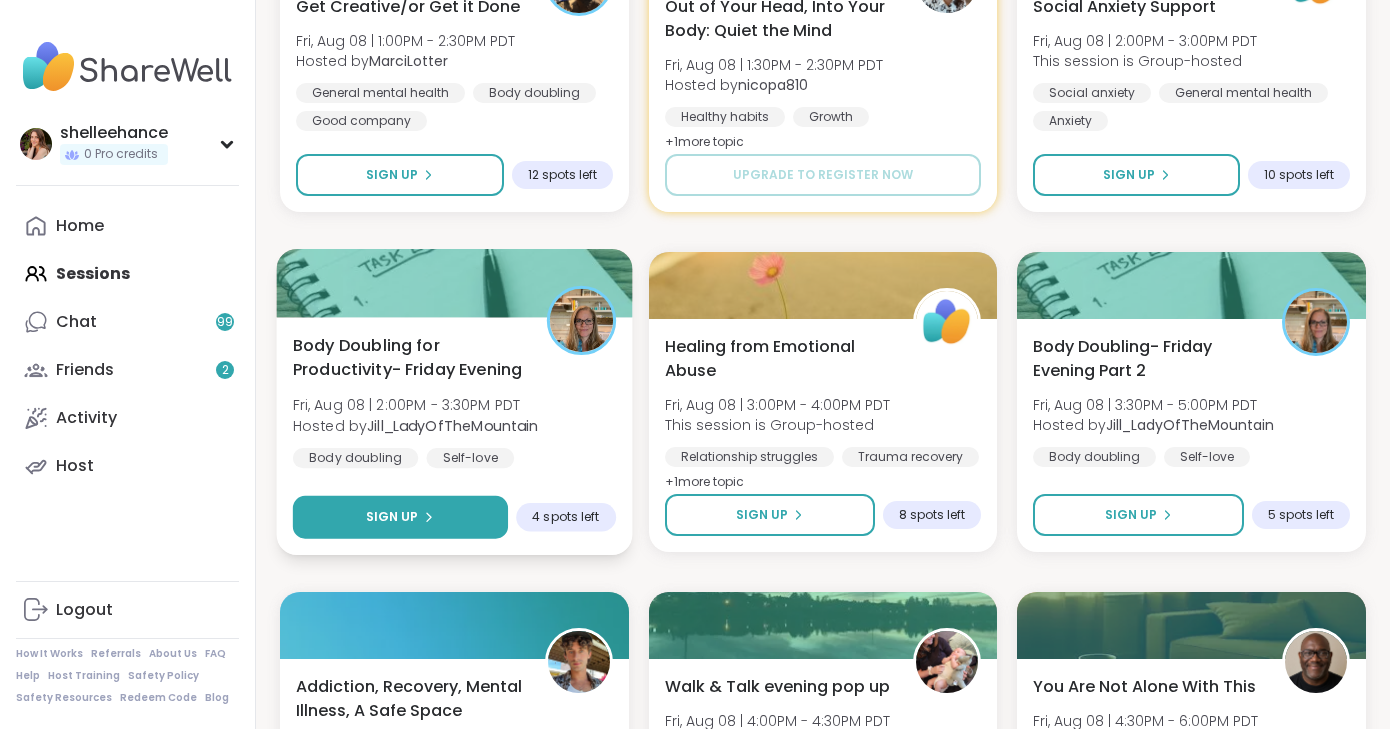 click on "Sign Up" at bounding box center (400, 517) 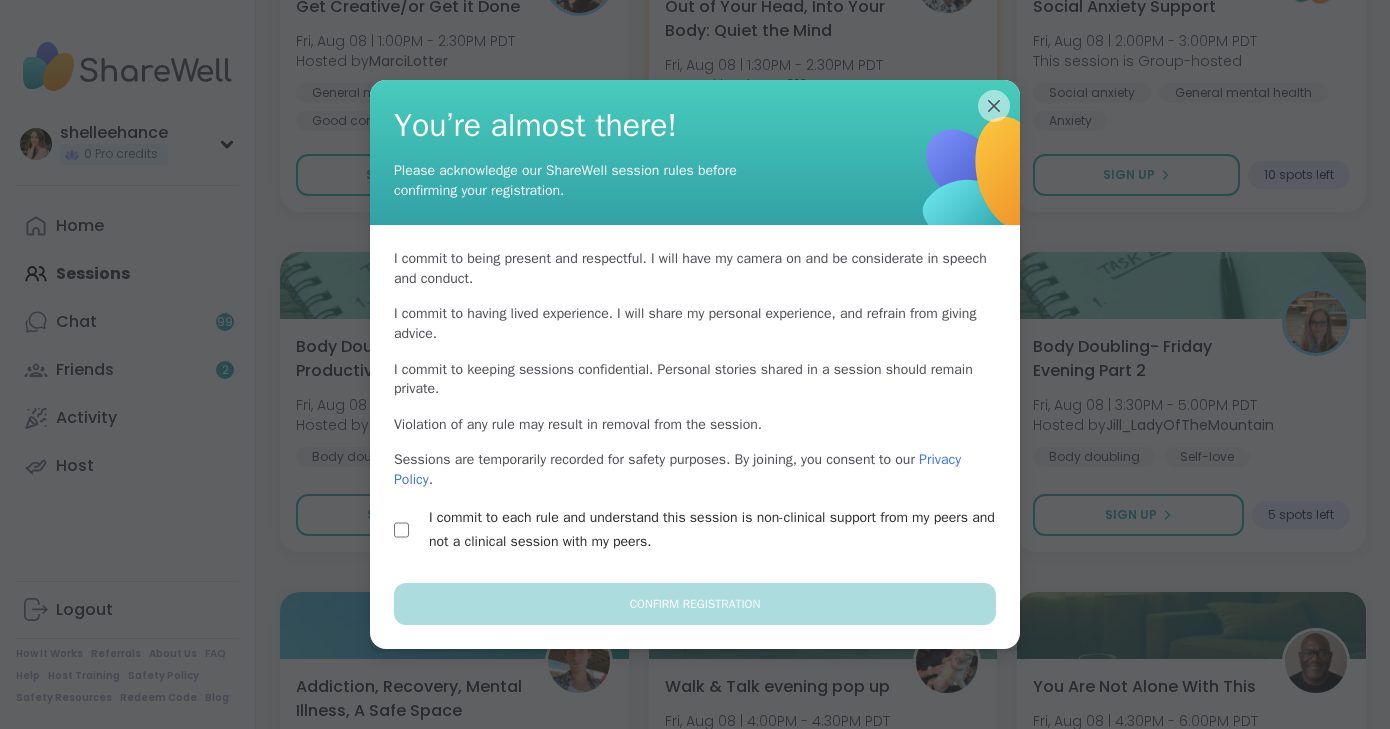 click on "I commit to each rule and understand this session is non-clinical support from my peers and not a clinical session with my peers." at bounding box center [718, 530] 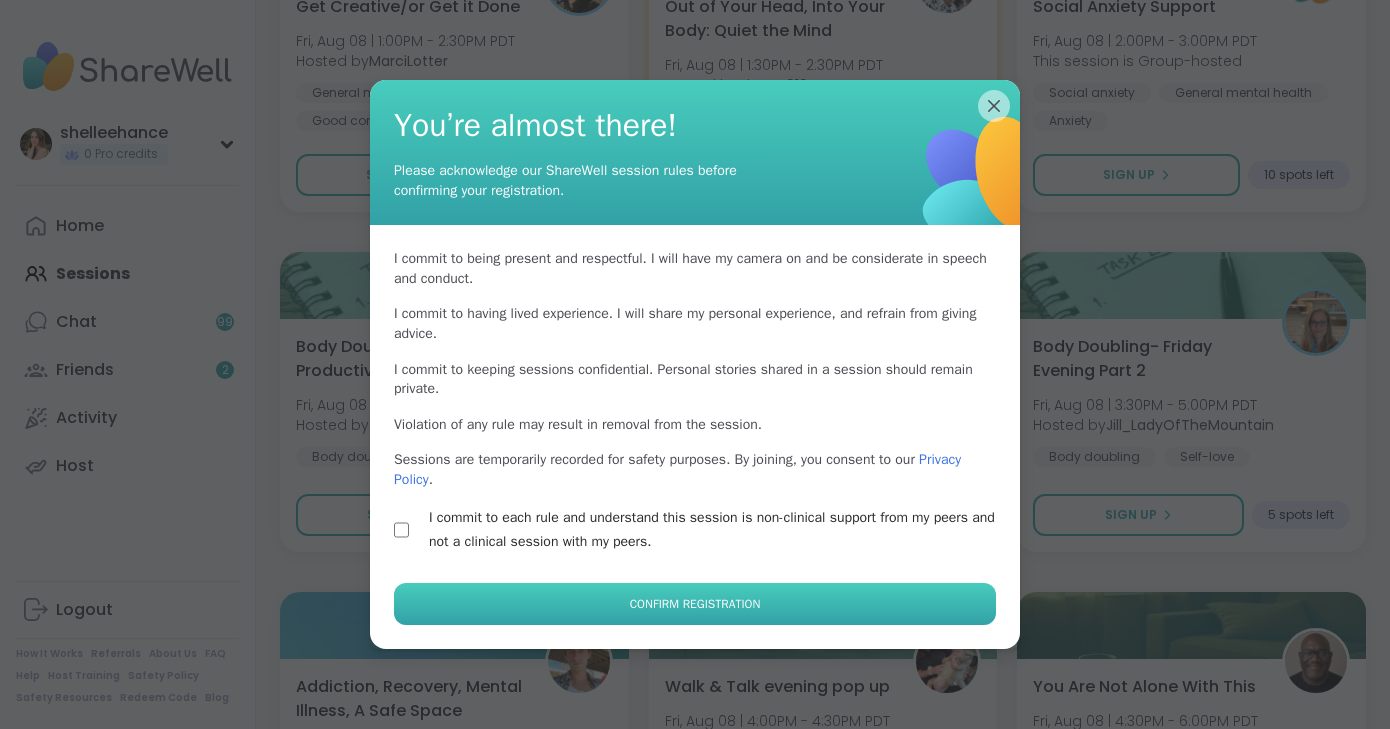 click on "Confirm Registration" at bounding box center [695, 604] 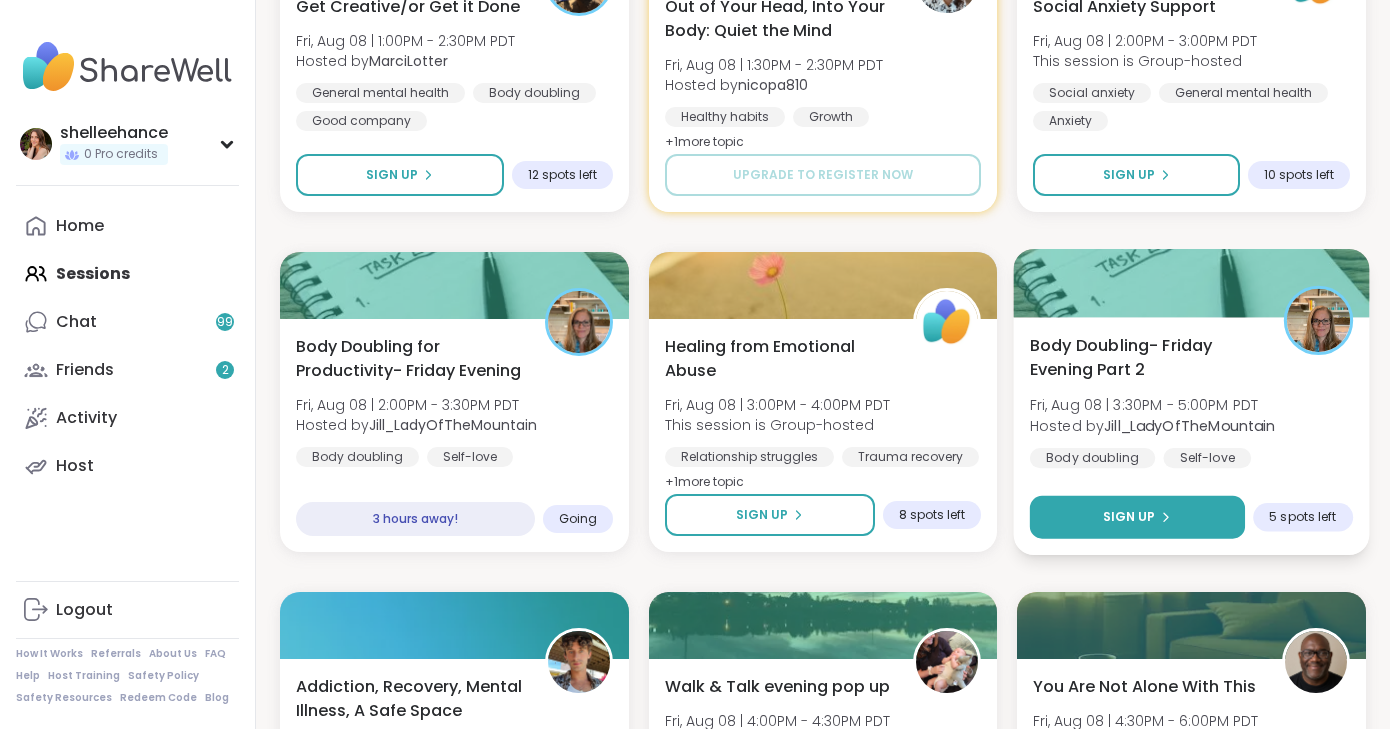 click on "Sign Up" at bounding box center (1137, 517) 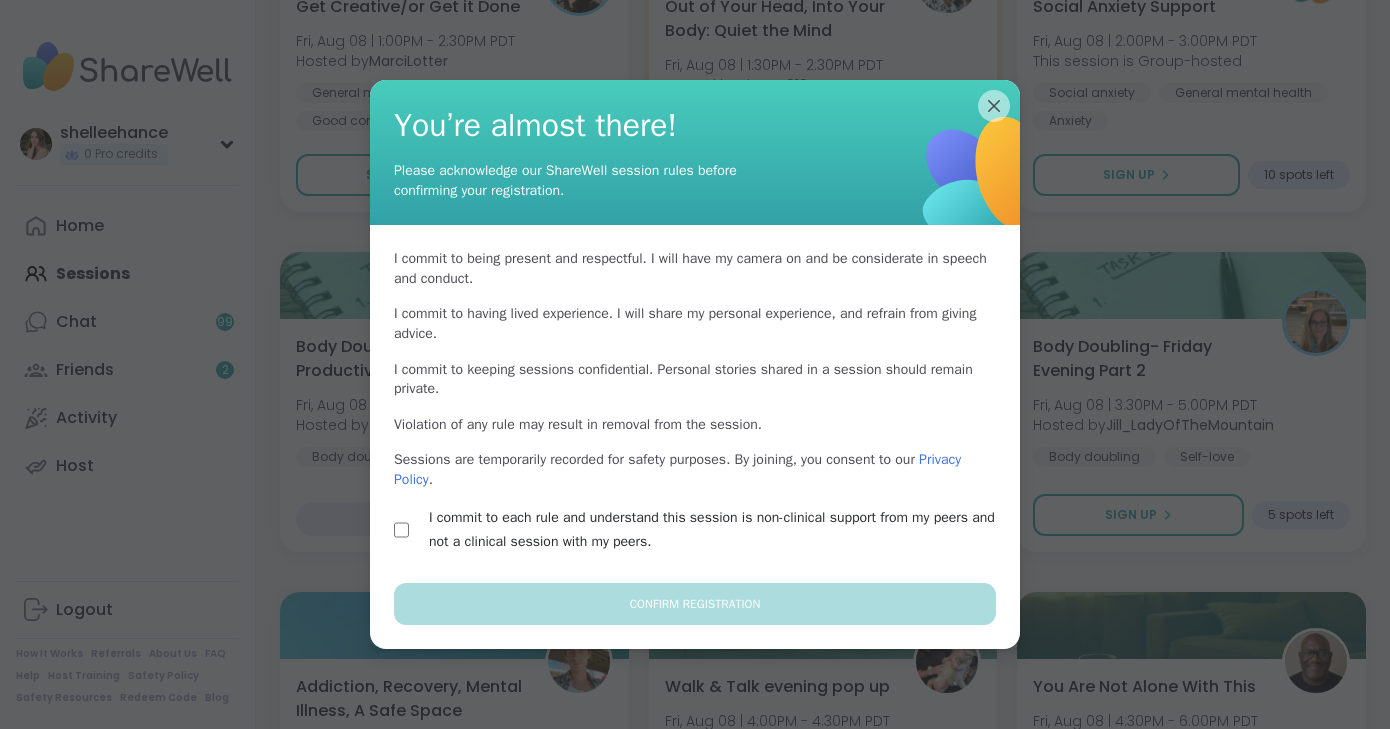 click on "I commit to each rule and understand this session is non-clinical support from my peers and not a clinical session with my peers." at bounding box center (718, 530) 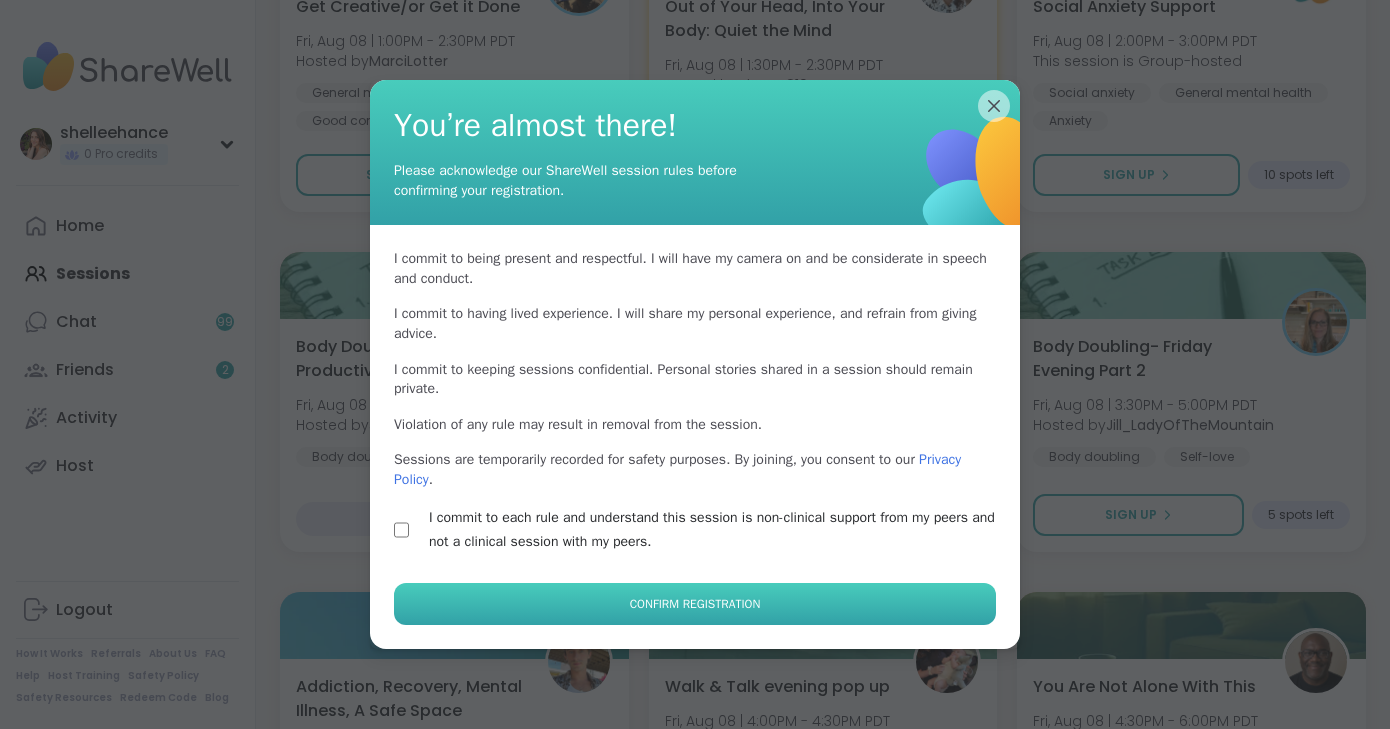 click on "Confirm Registration" at bounding box center (695, 604) 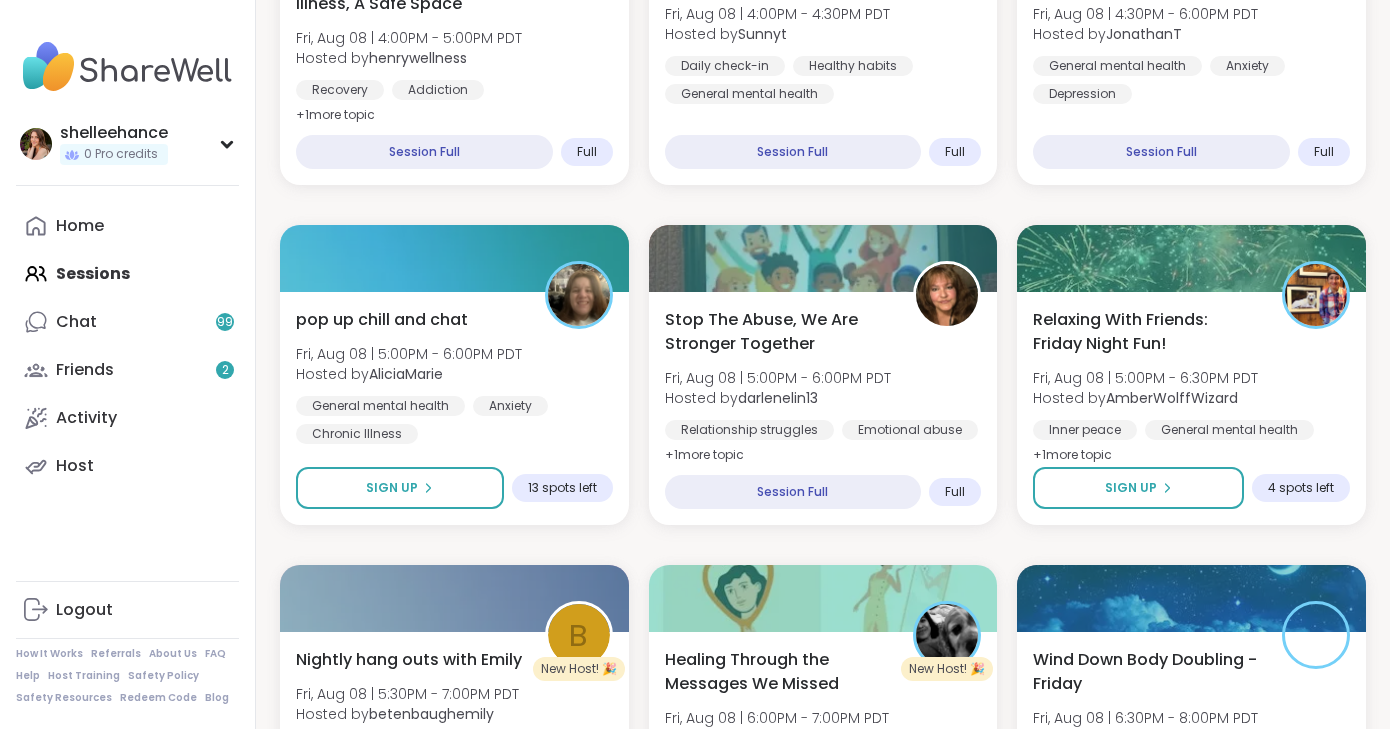 scroll, scrollTop: 1964, scrollLeft: 0, axis: vertical 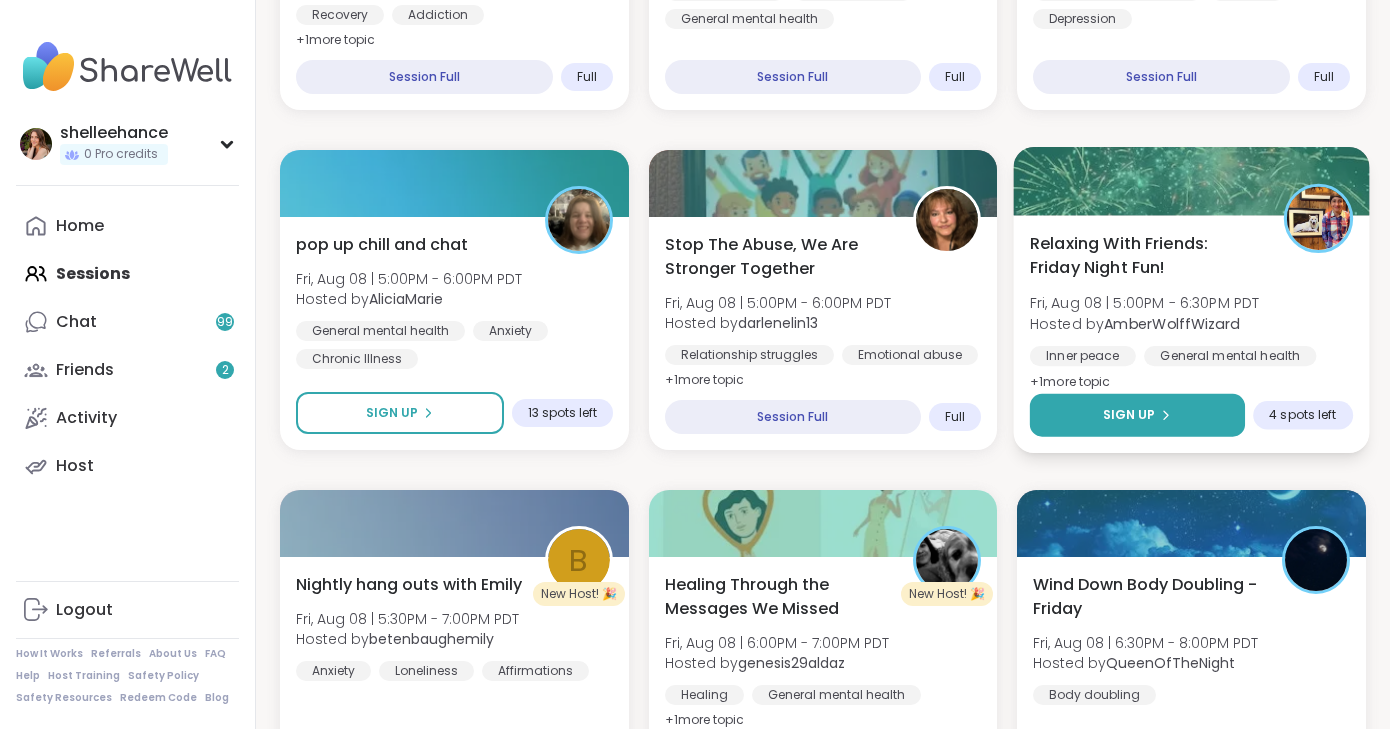 click on "Sign Up" at bounding box center [1129, 415] 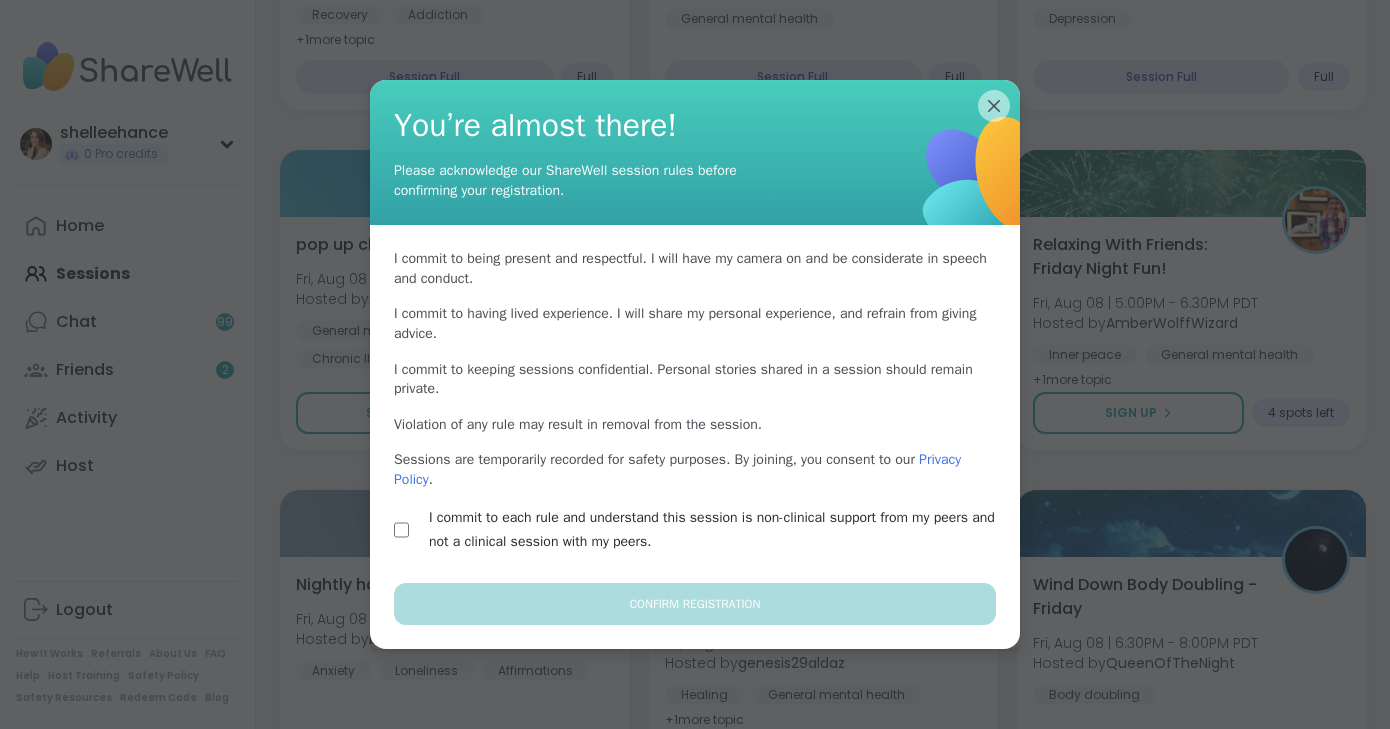 click on "I commit to each rule and understand this session is non-clinical support from my peers and not a clinical session with my peers." at bounding box center [718, 530] 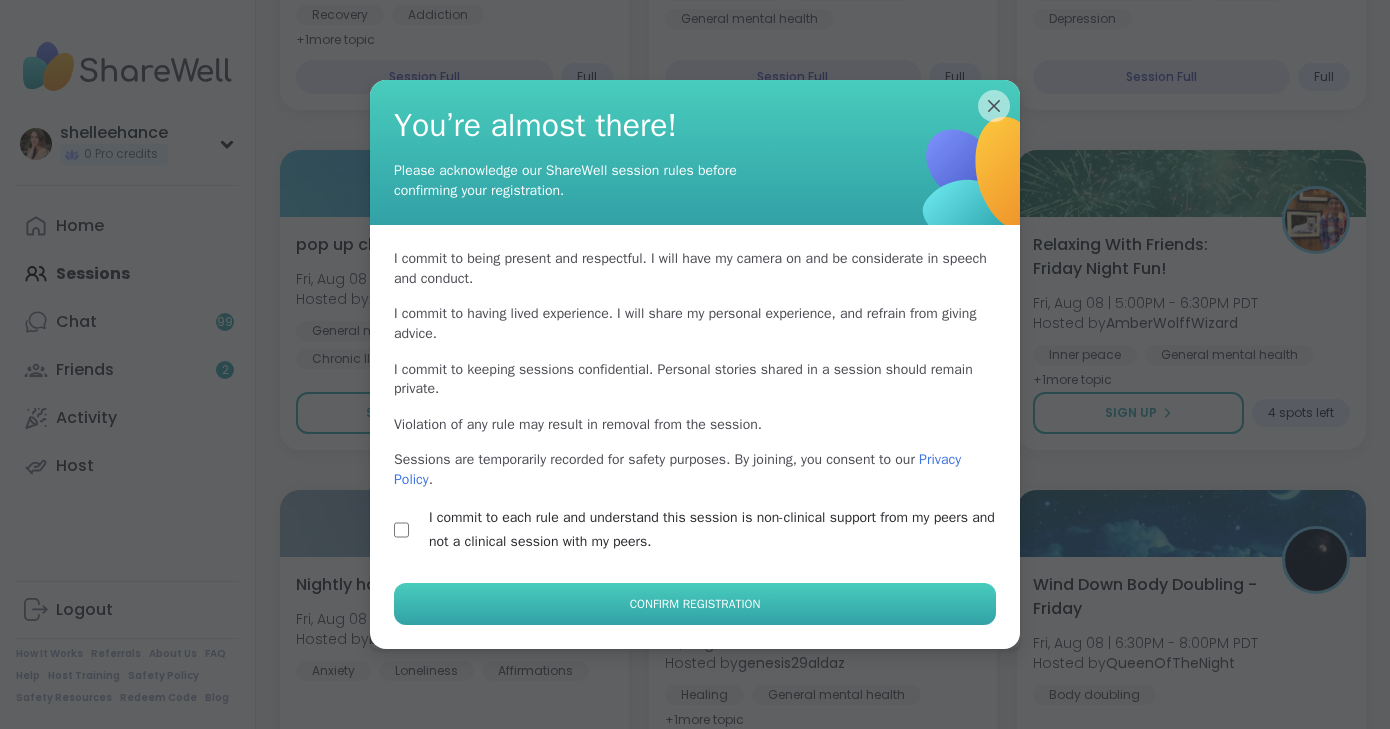 click on "Confirm Registration" at bounding box center (695, 604) 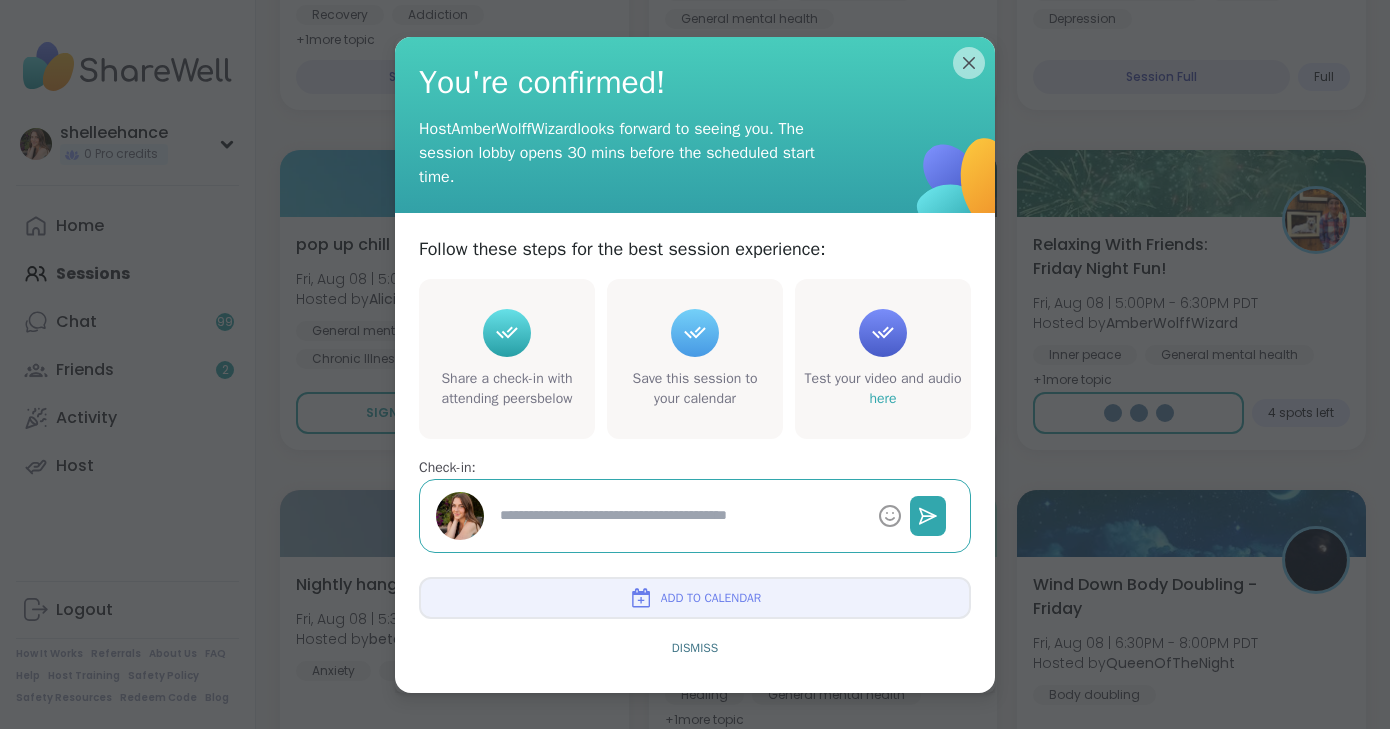 type on "*" 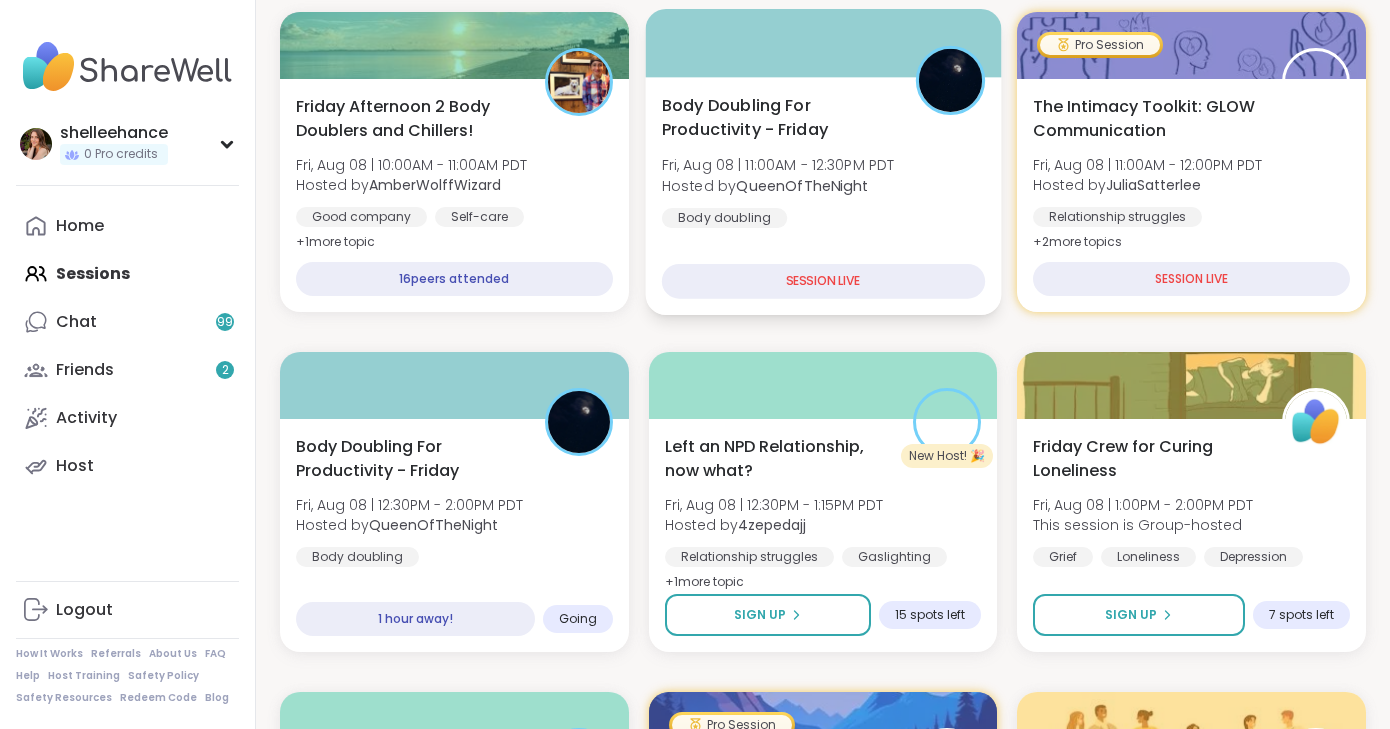 scroll, scrollTop: 407, scrollLeft: 0, axis: vertical 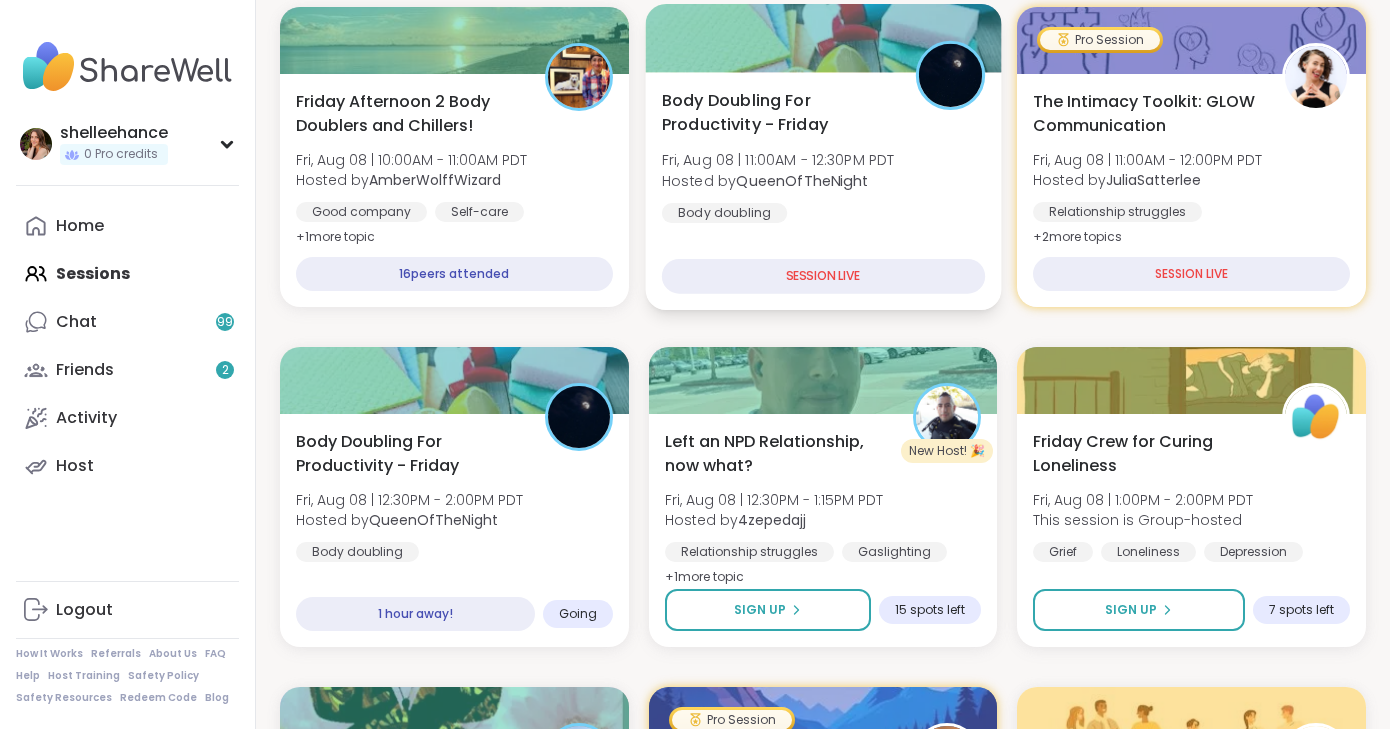 click on "Body Doubling For Productivity - Friday Fri, Aug 08 | 11:00AM - 12:30PM PDT Hosted by  QueenOfTheNight Body doubling" at bounding box center (822, 155) 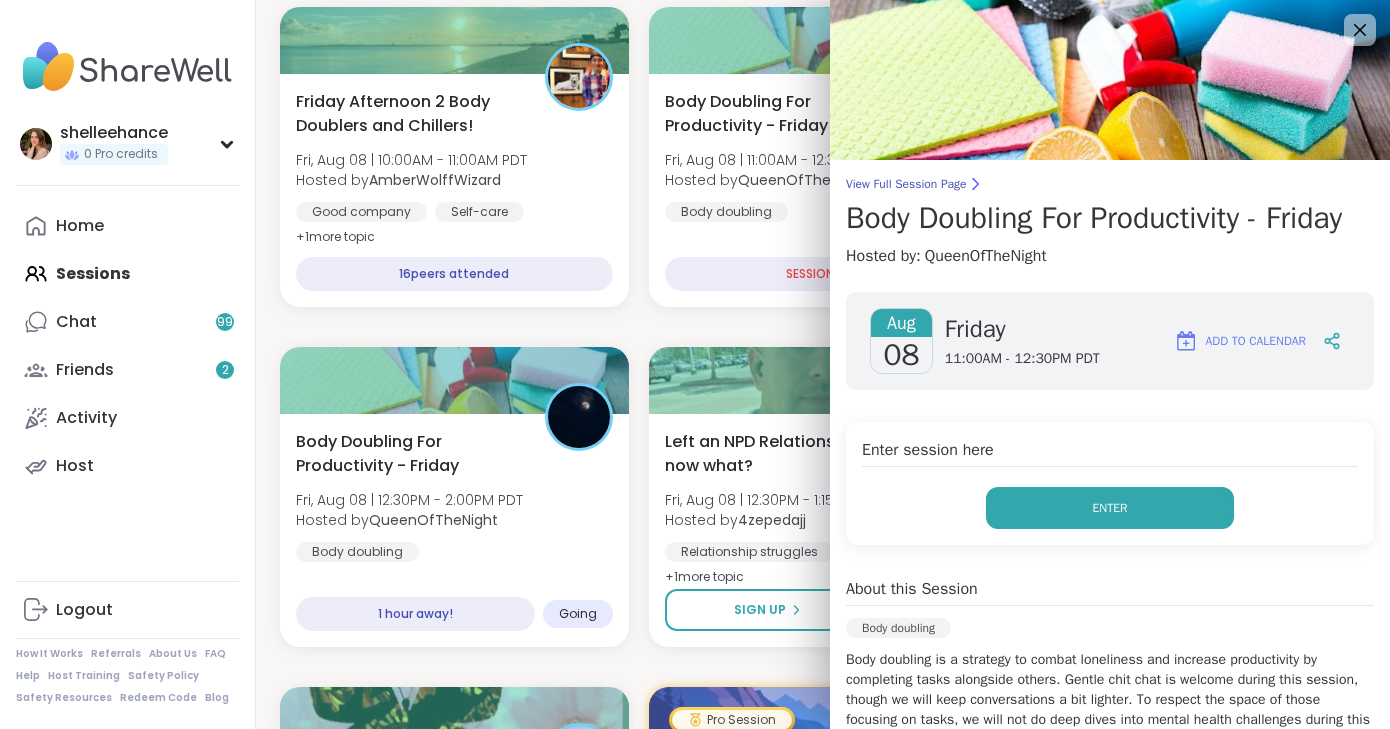 click on "Enter" at bounding box center [1110, 508] 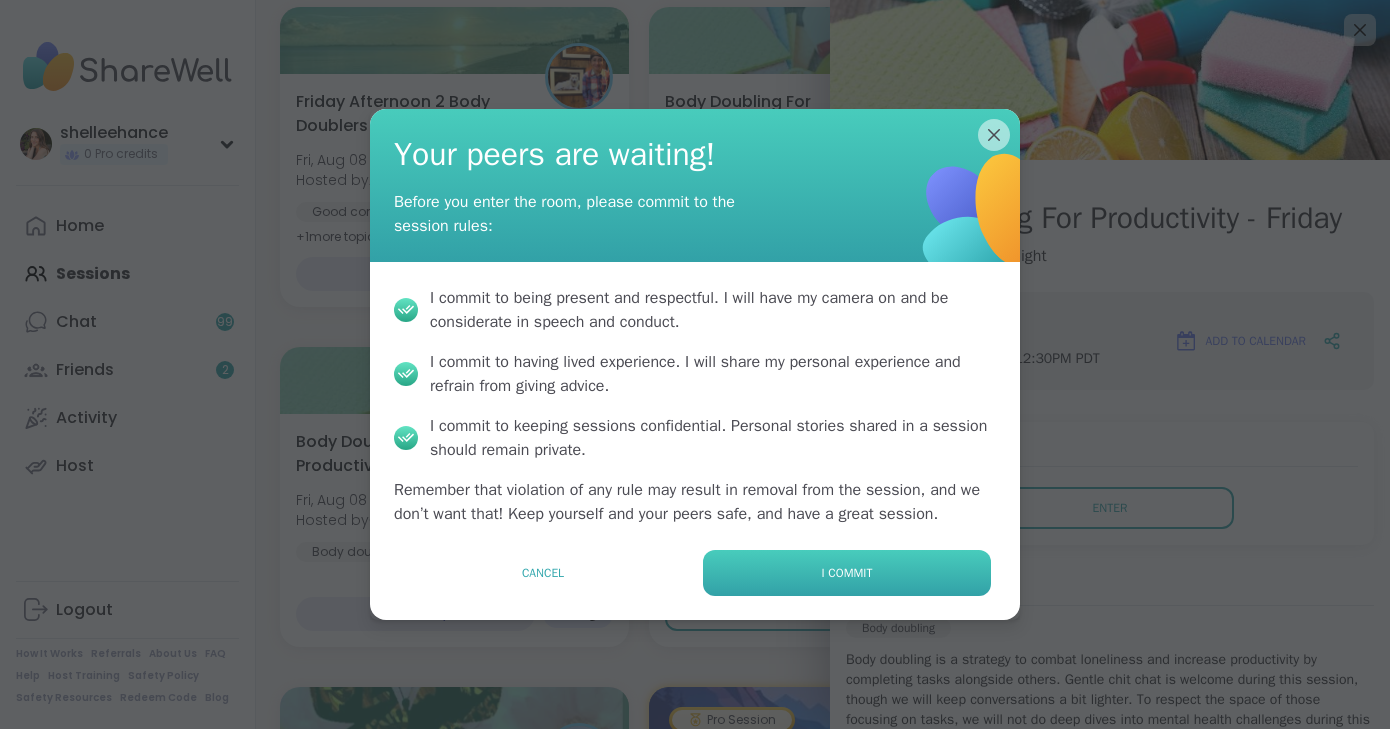 click on "I commit" at bounding box center (847, 573) 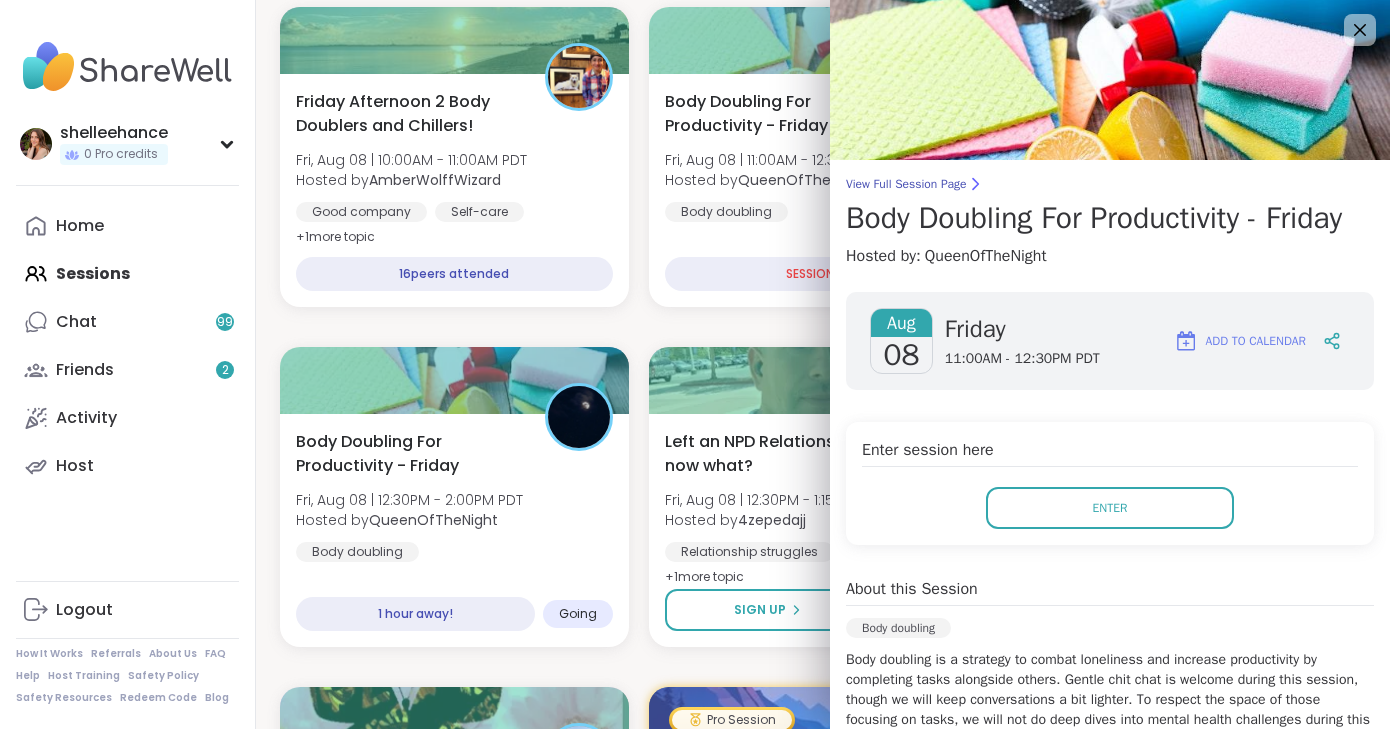 scroll, scrollTop: 0, scrollLeft: 0, axis: both 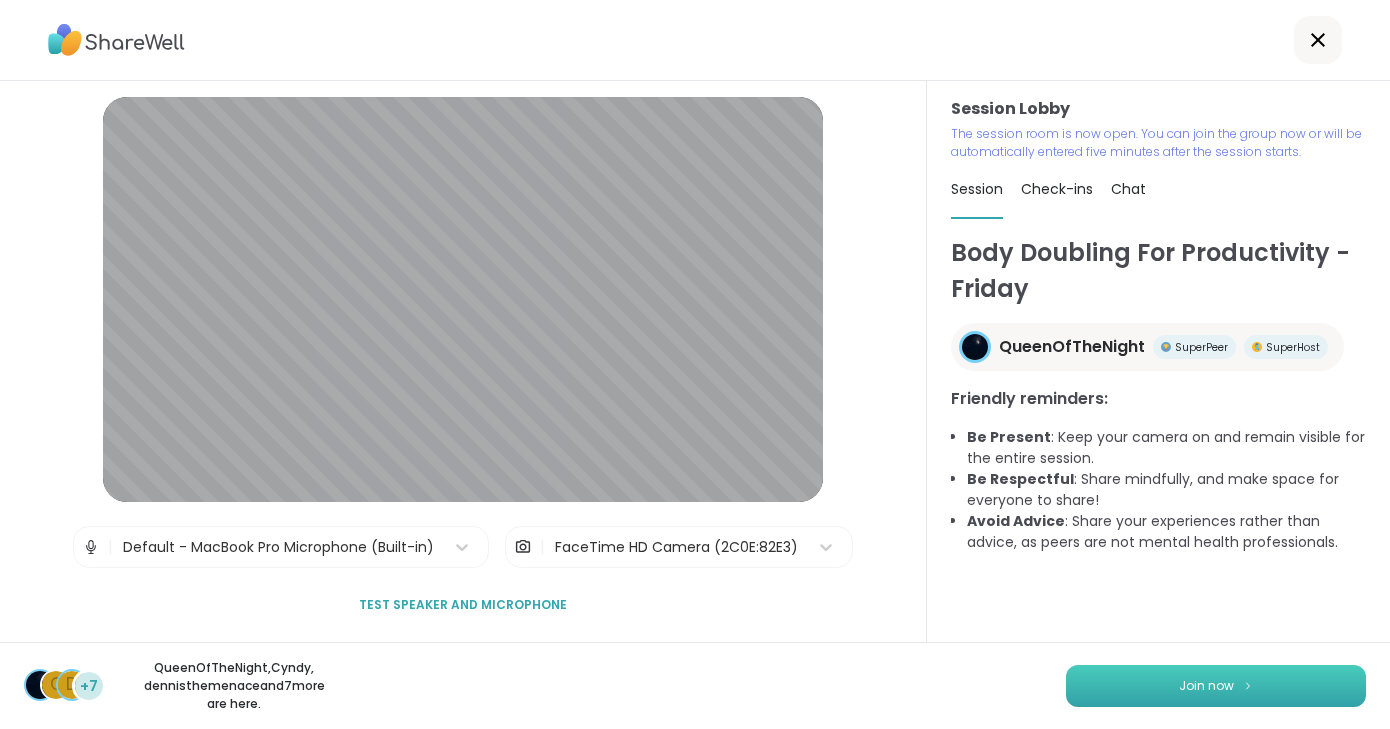 click on "Join now" at bounding box center [1206, 686] 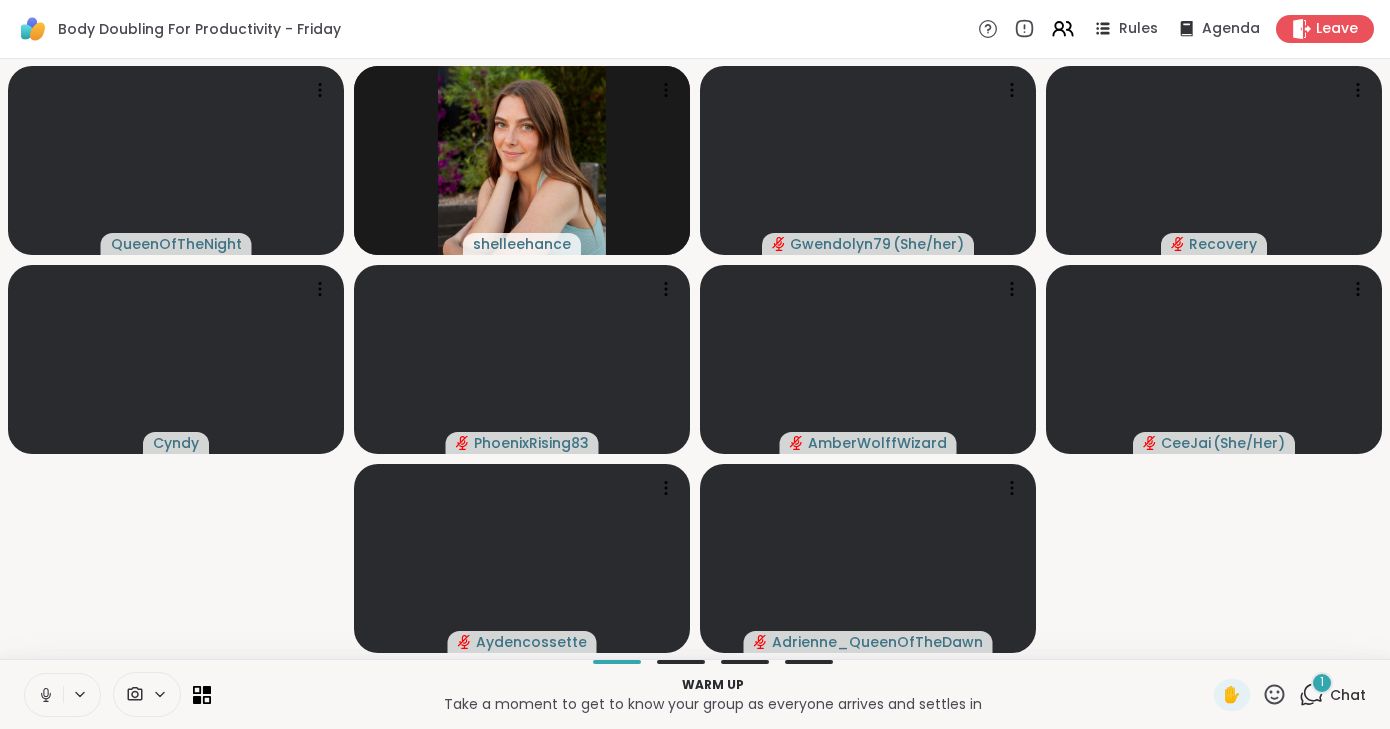 click at bounding box center [44, 695] 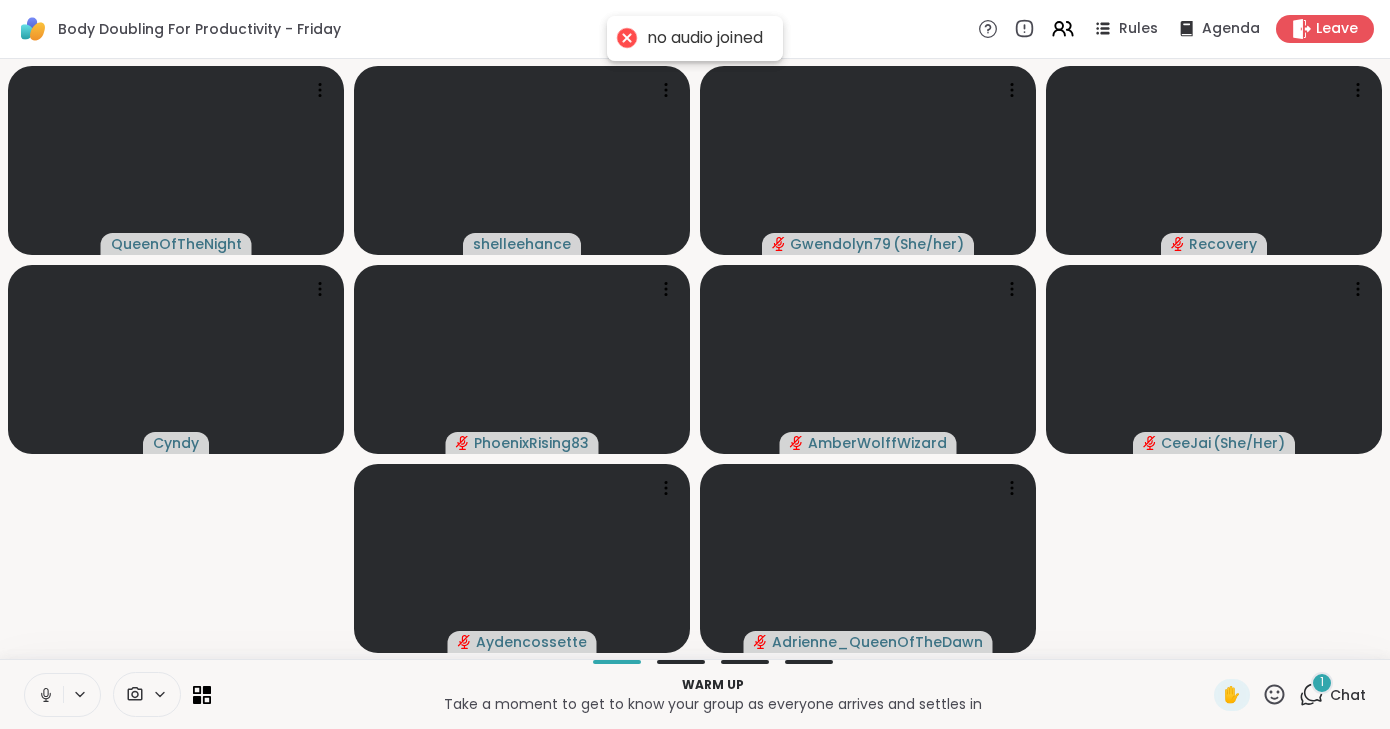 click 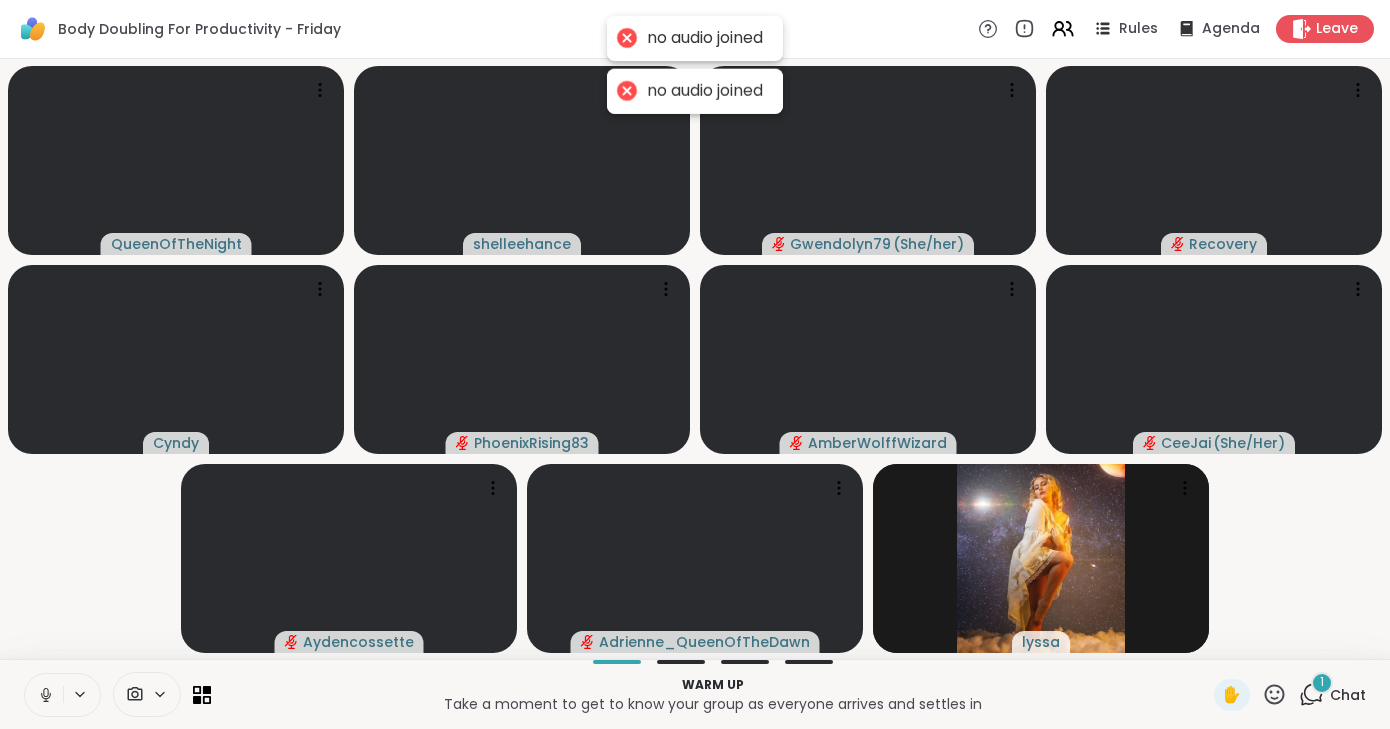 click 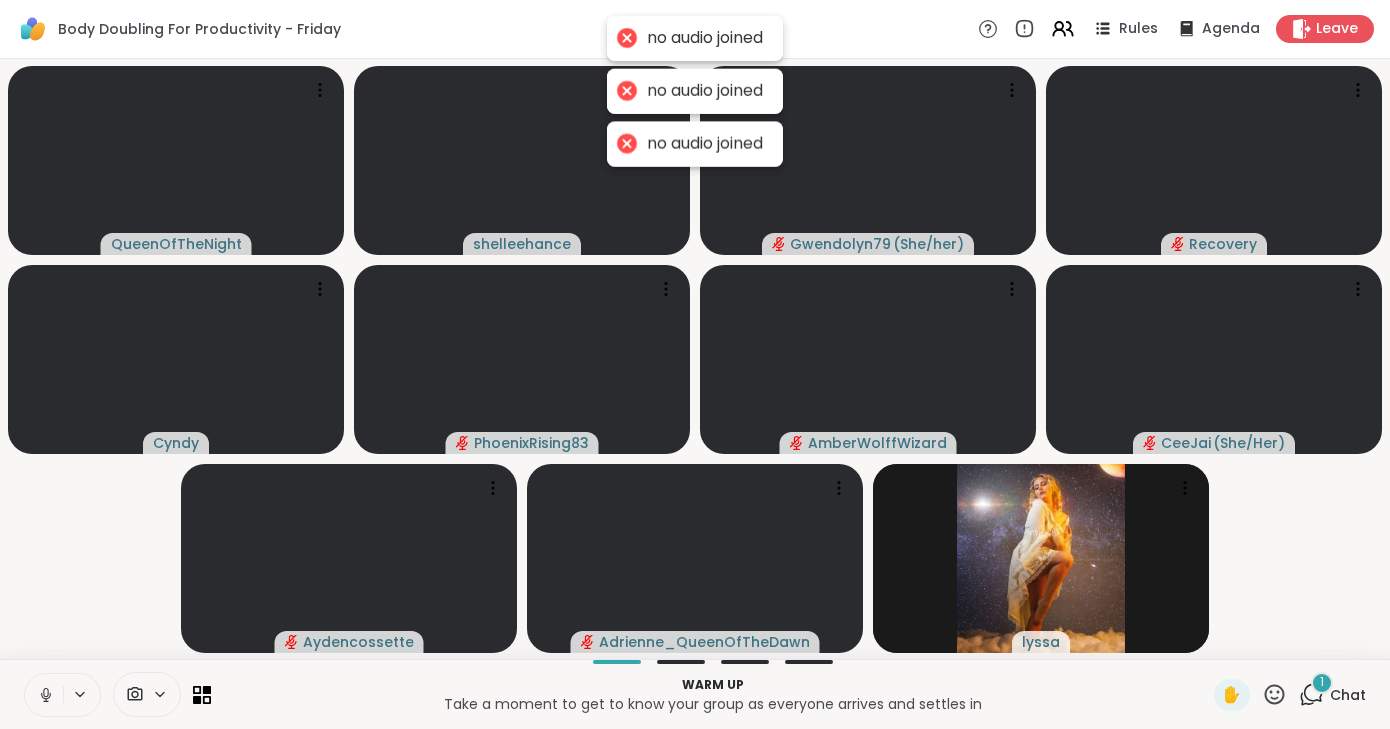 click 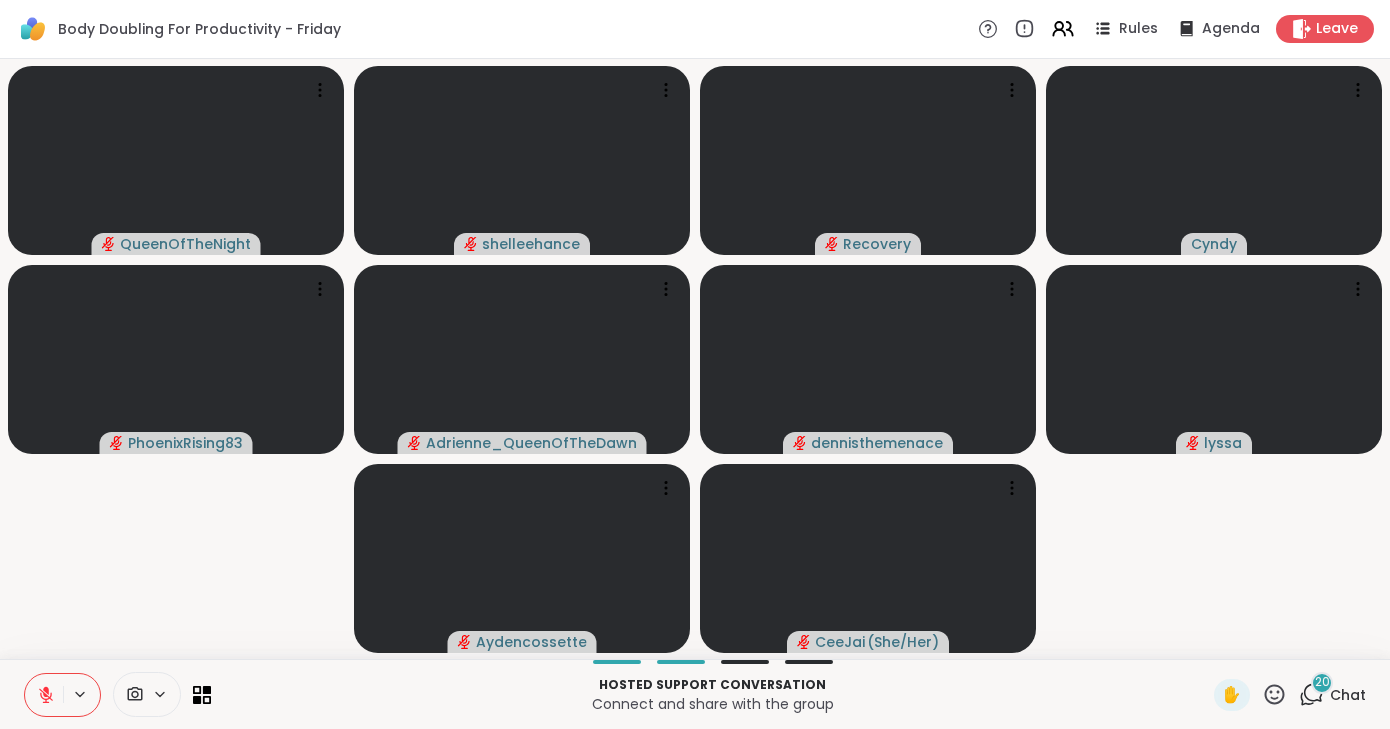 click on "Chat" at bounding box center [1348, 695] 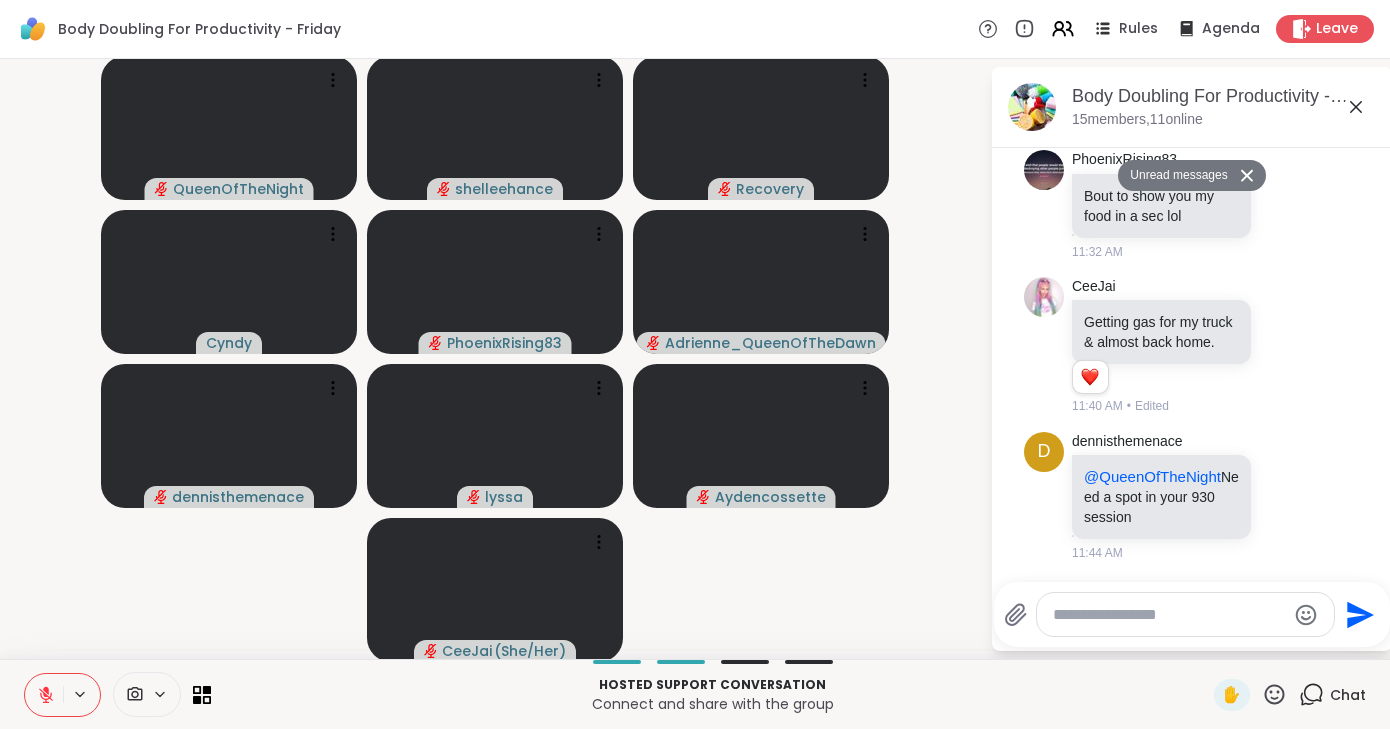 click at bounding box center [1169, 615] 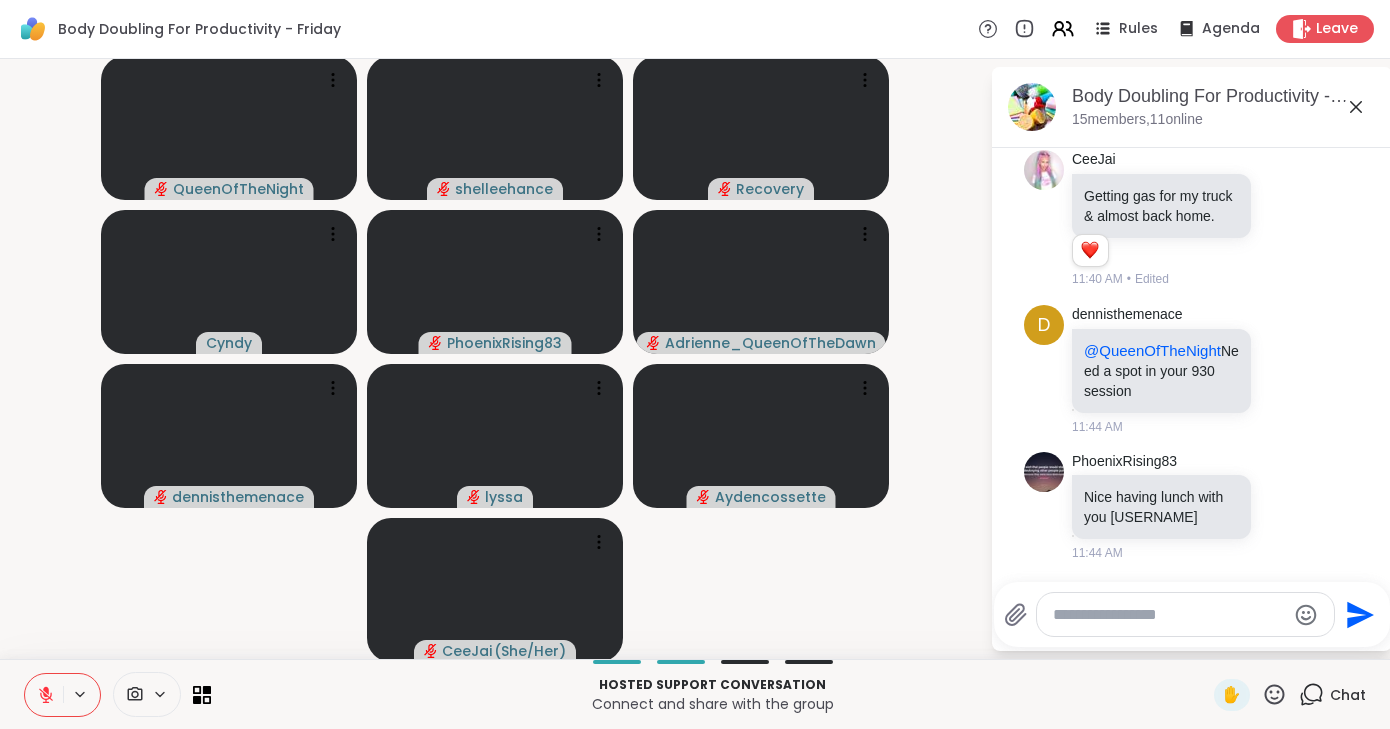 click at bounding box center (1169, 615) 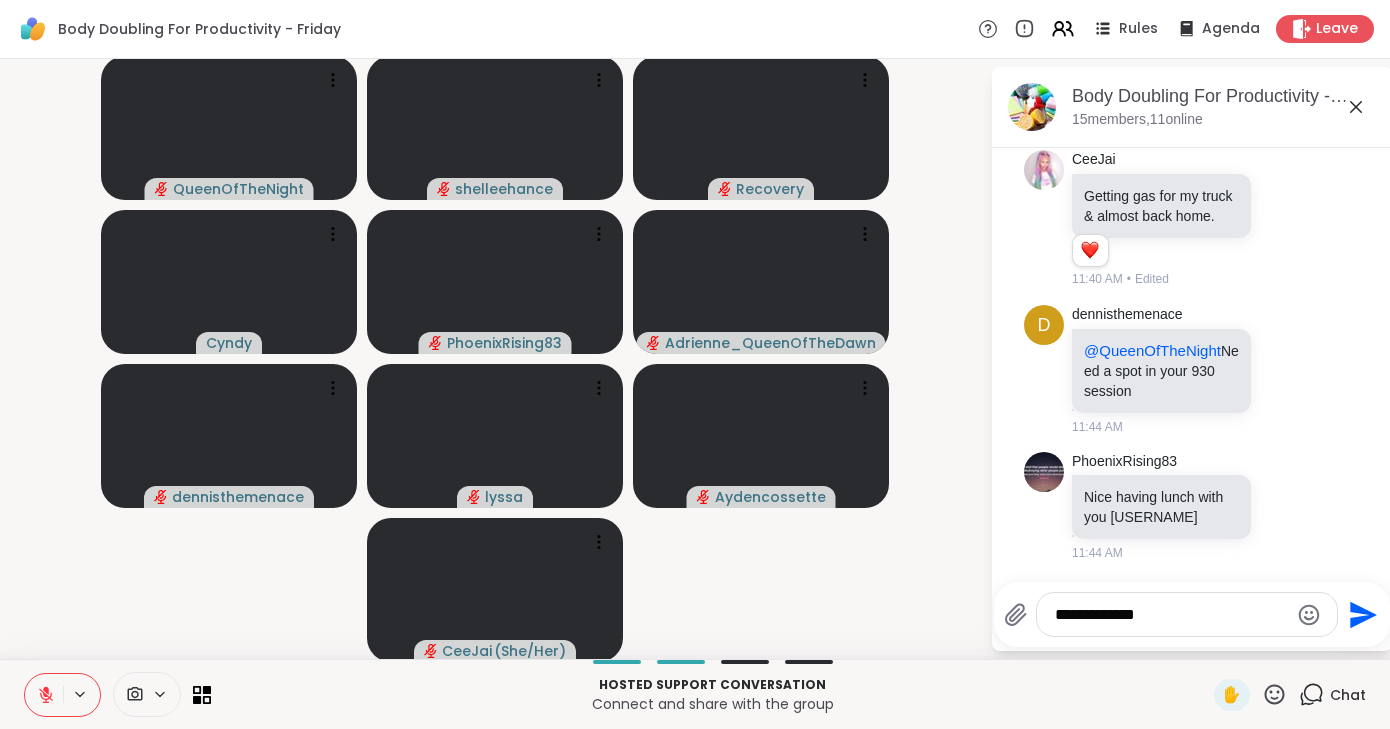 type on "**********" 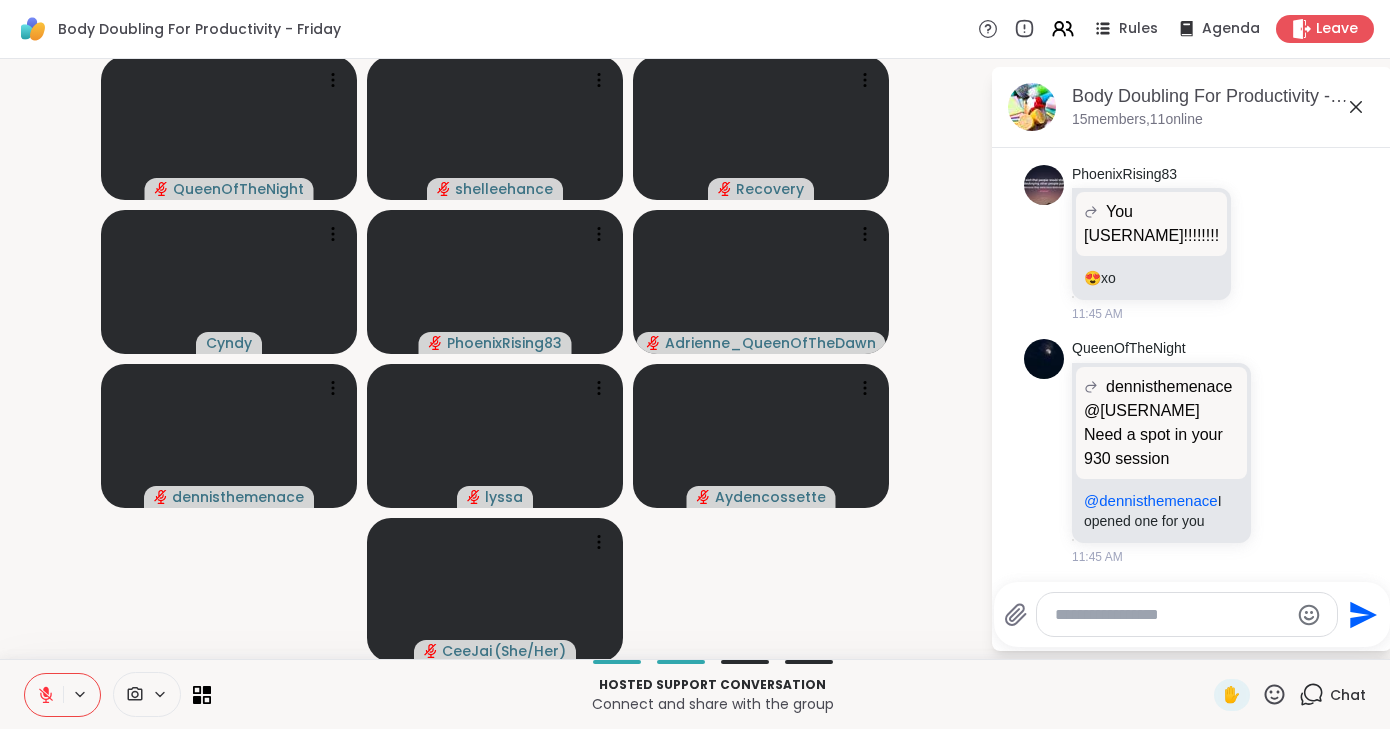 scroll, scrollTop: 3898, scrollLeft: 0, axis: vertical 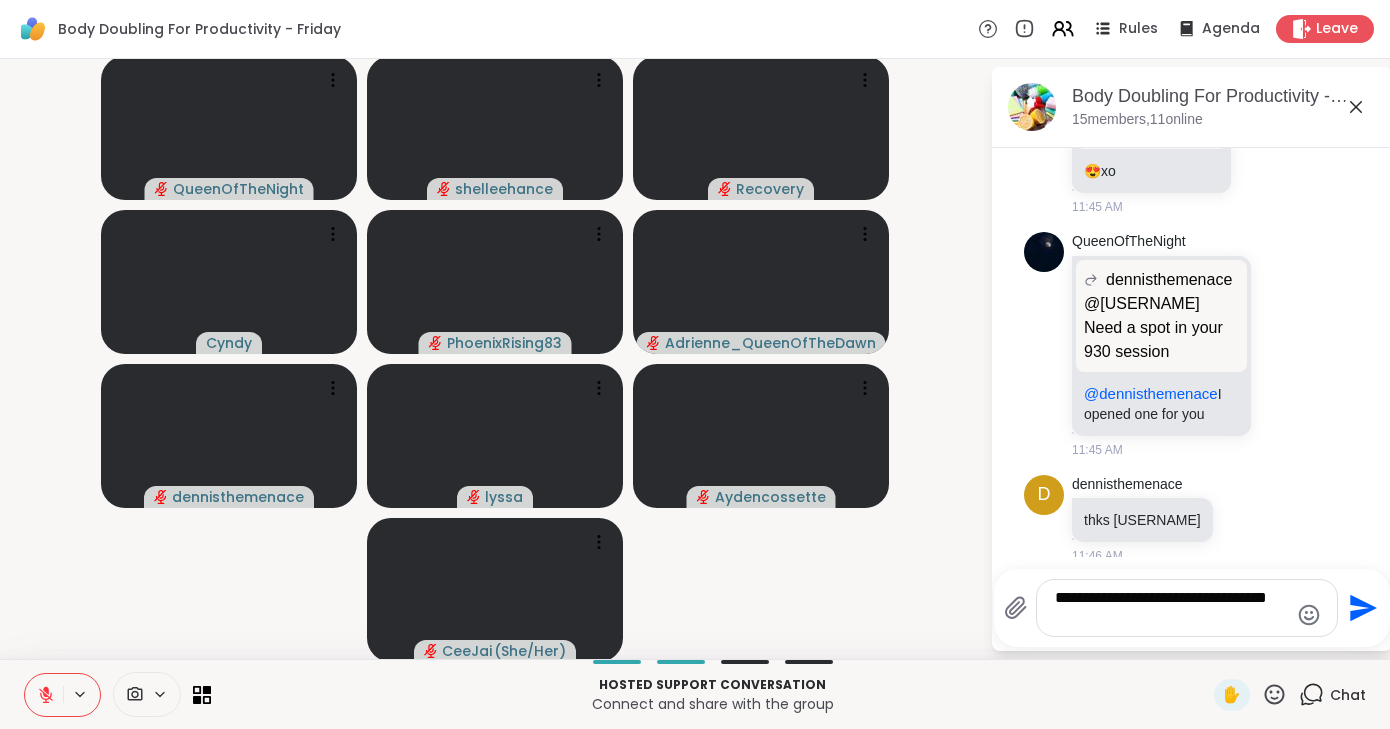 type on "**********" 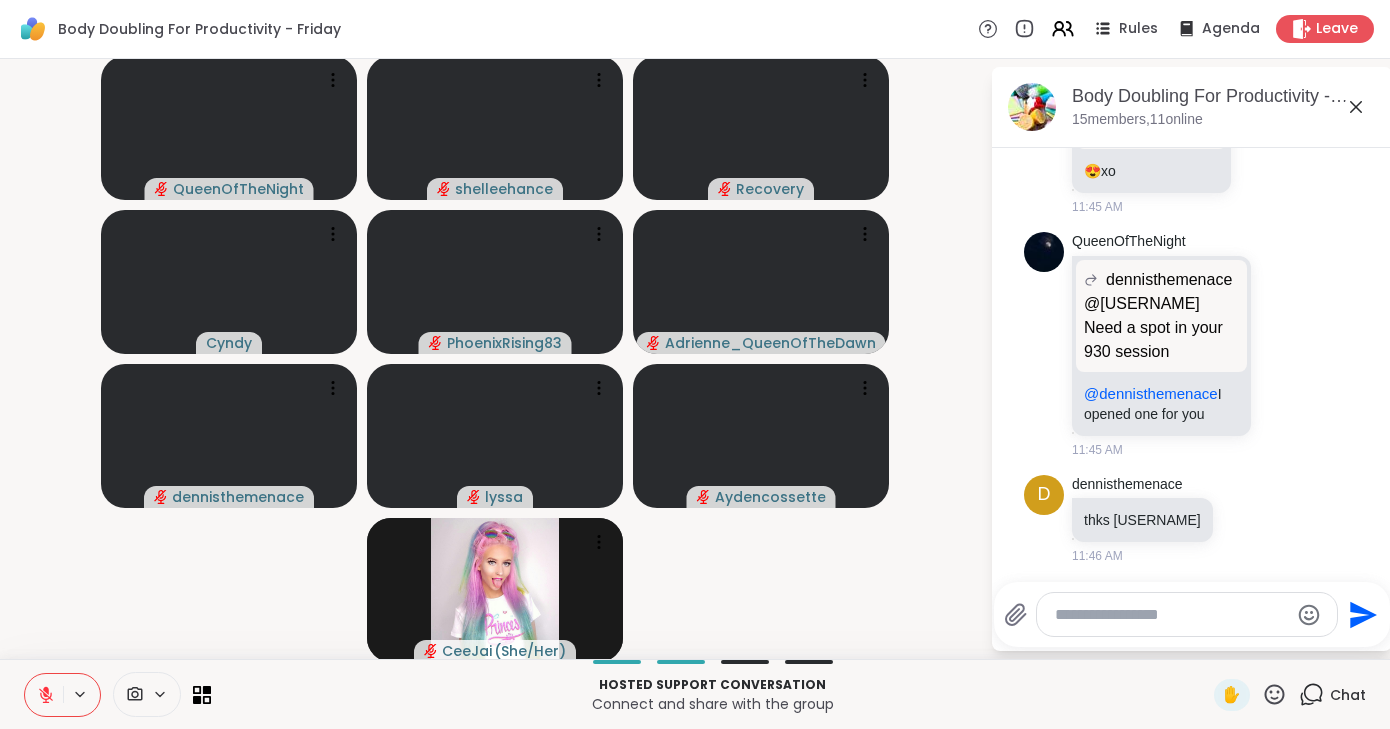 scroll, scrollTop: 4024, scrollLeft: 0, axis: vertical 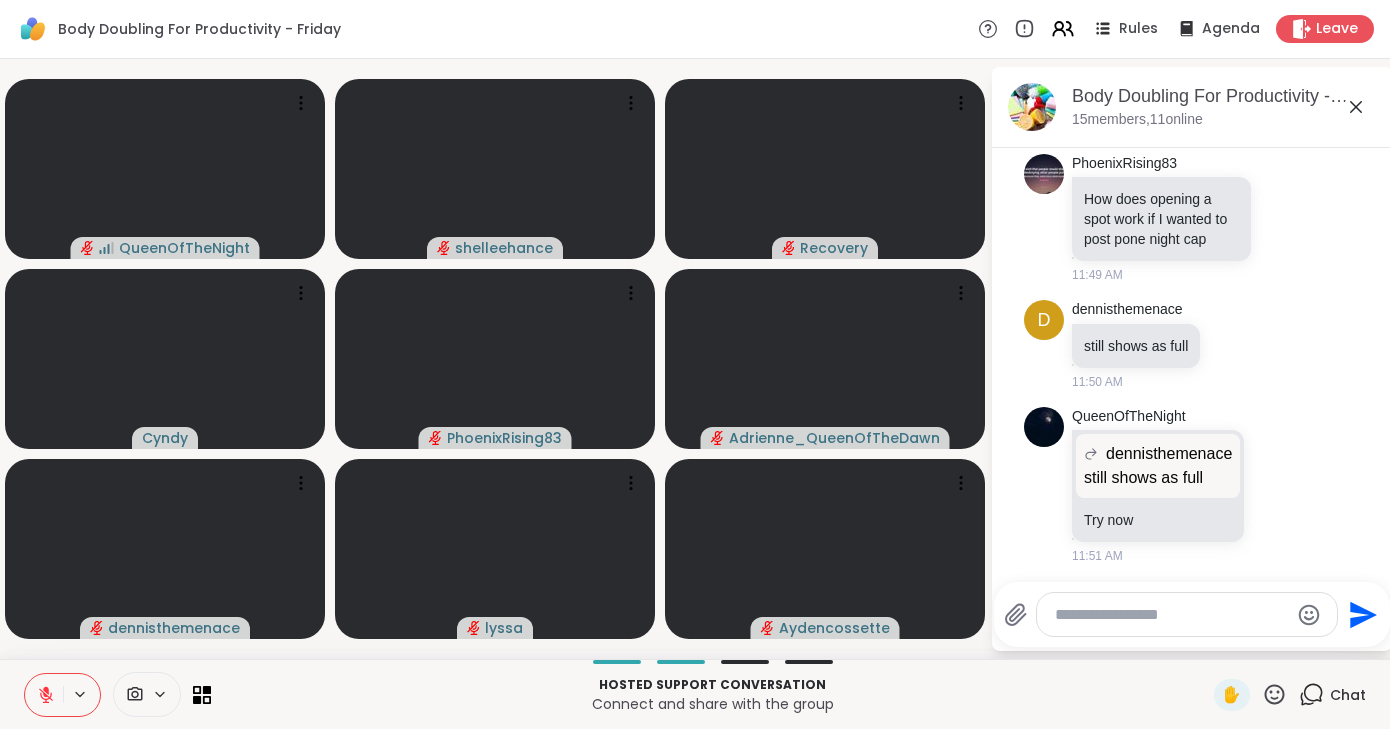 click at bounding box center [1187, 614] 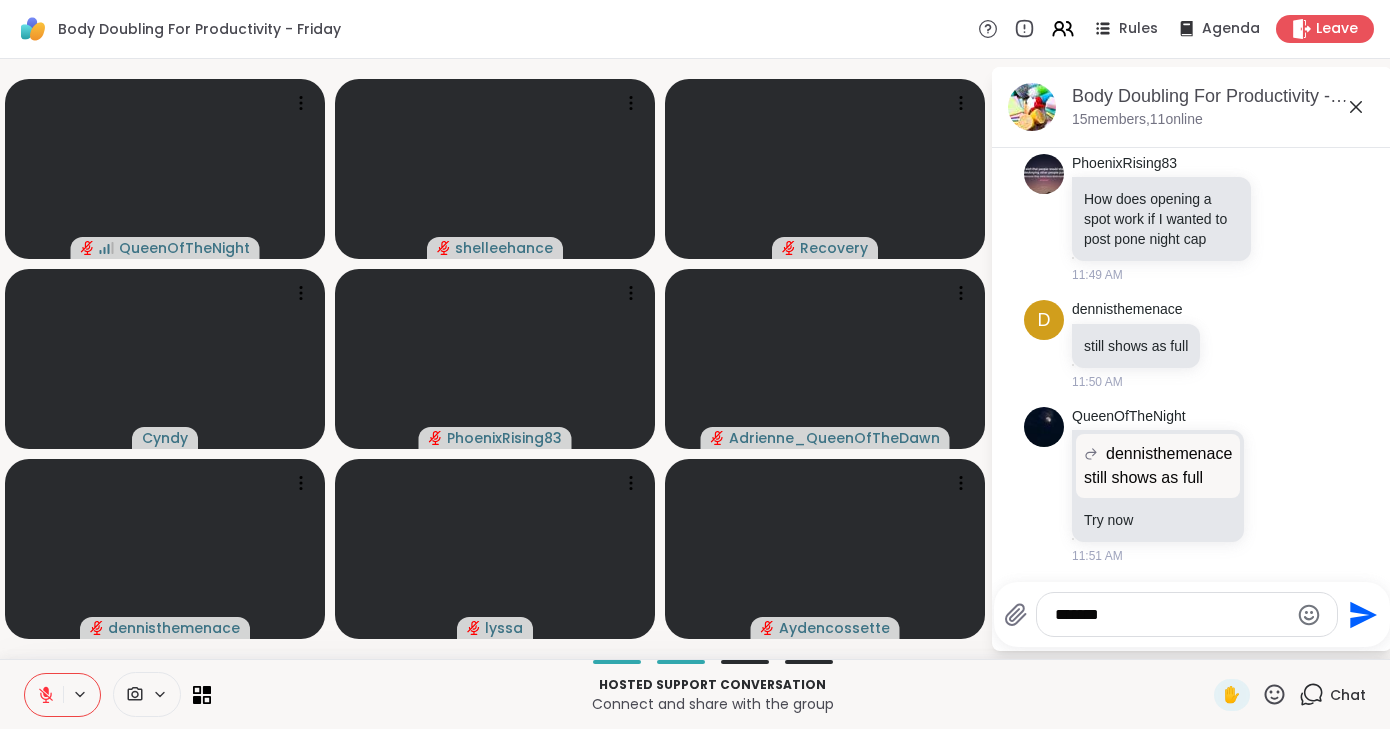 type on "*******" 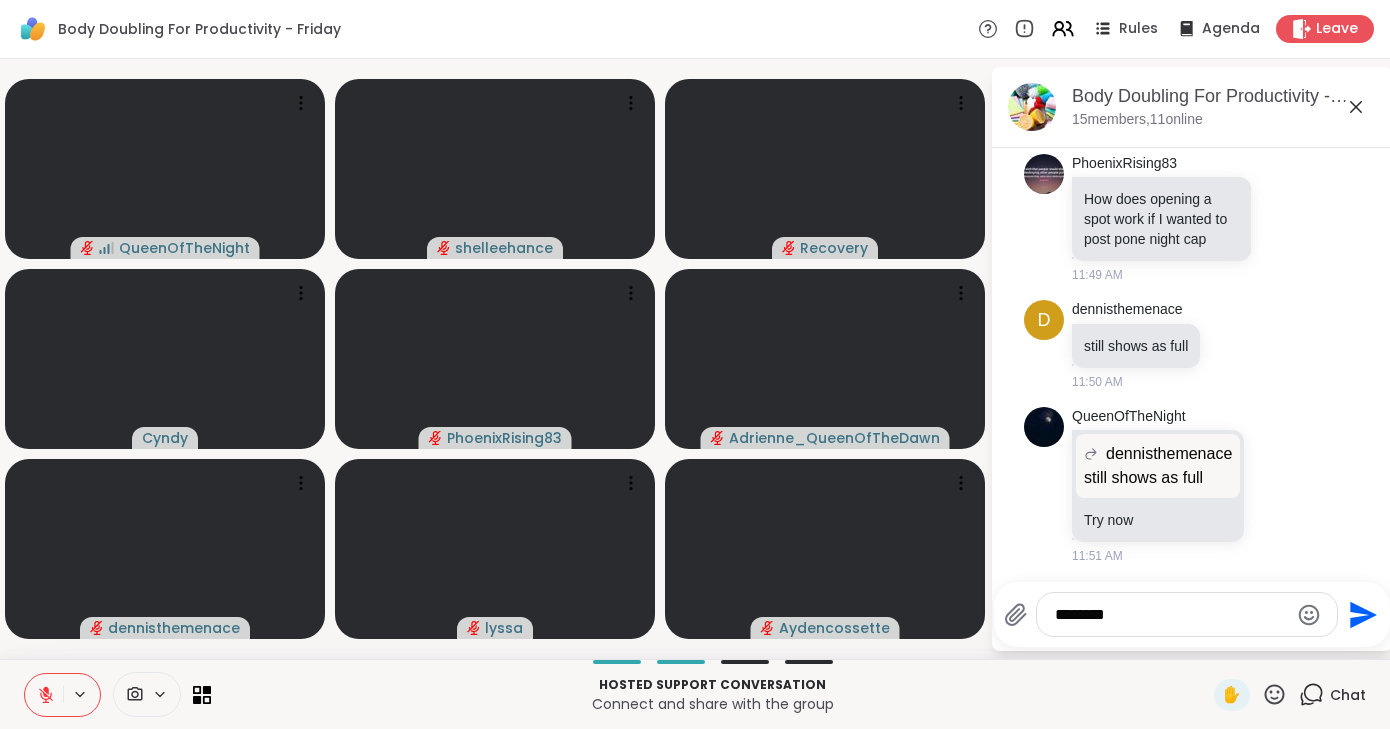 type 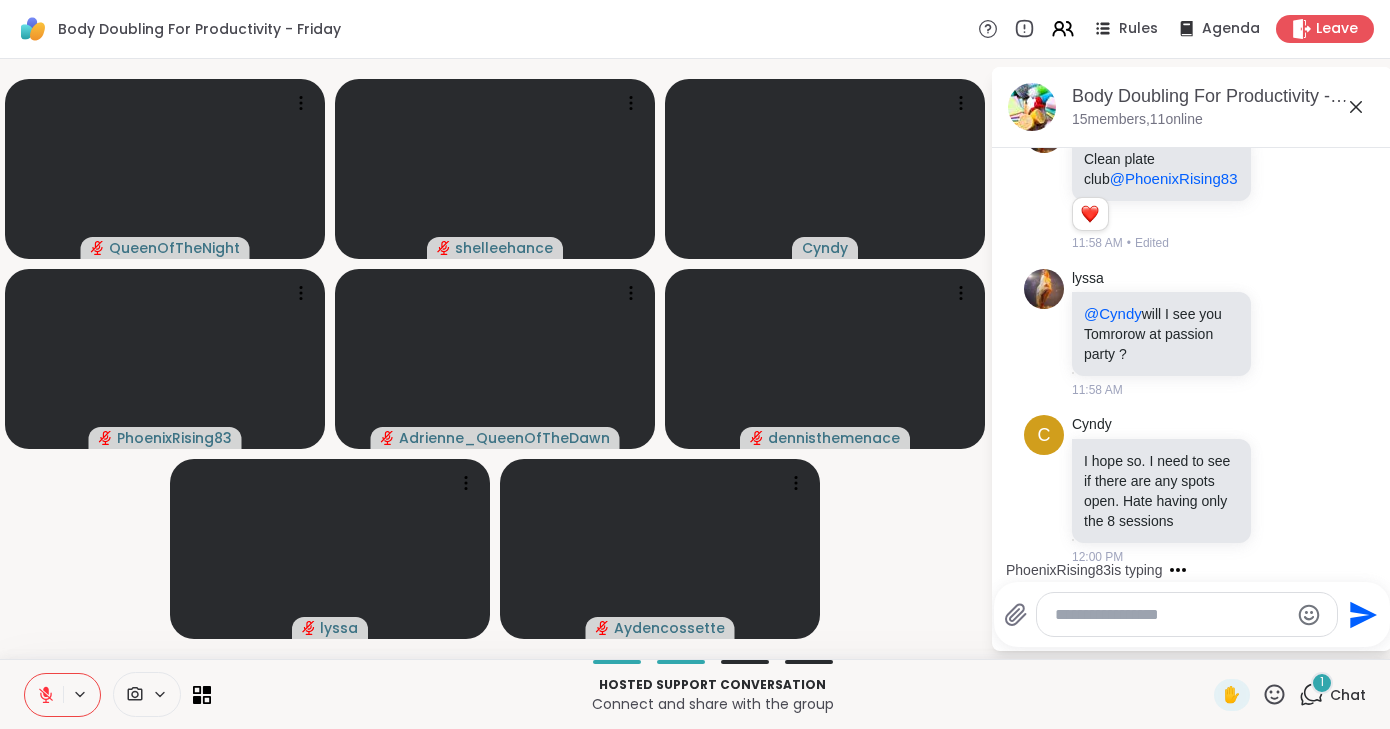 scroll, scrollTop: 6151, scrollLeft: 0, axis: vertical 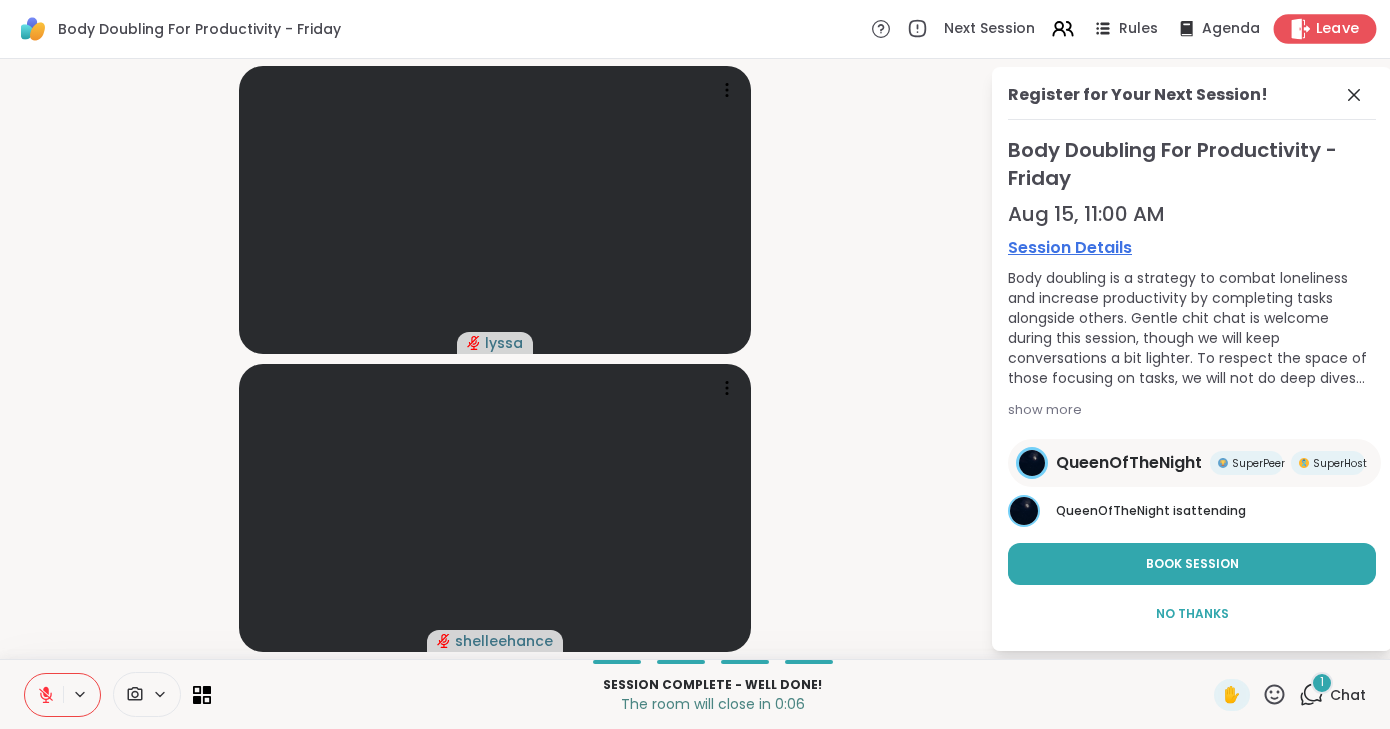 click on "Leave" at bounding box center (1338, 29) 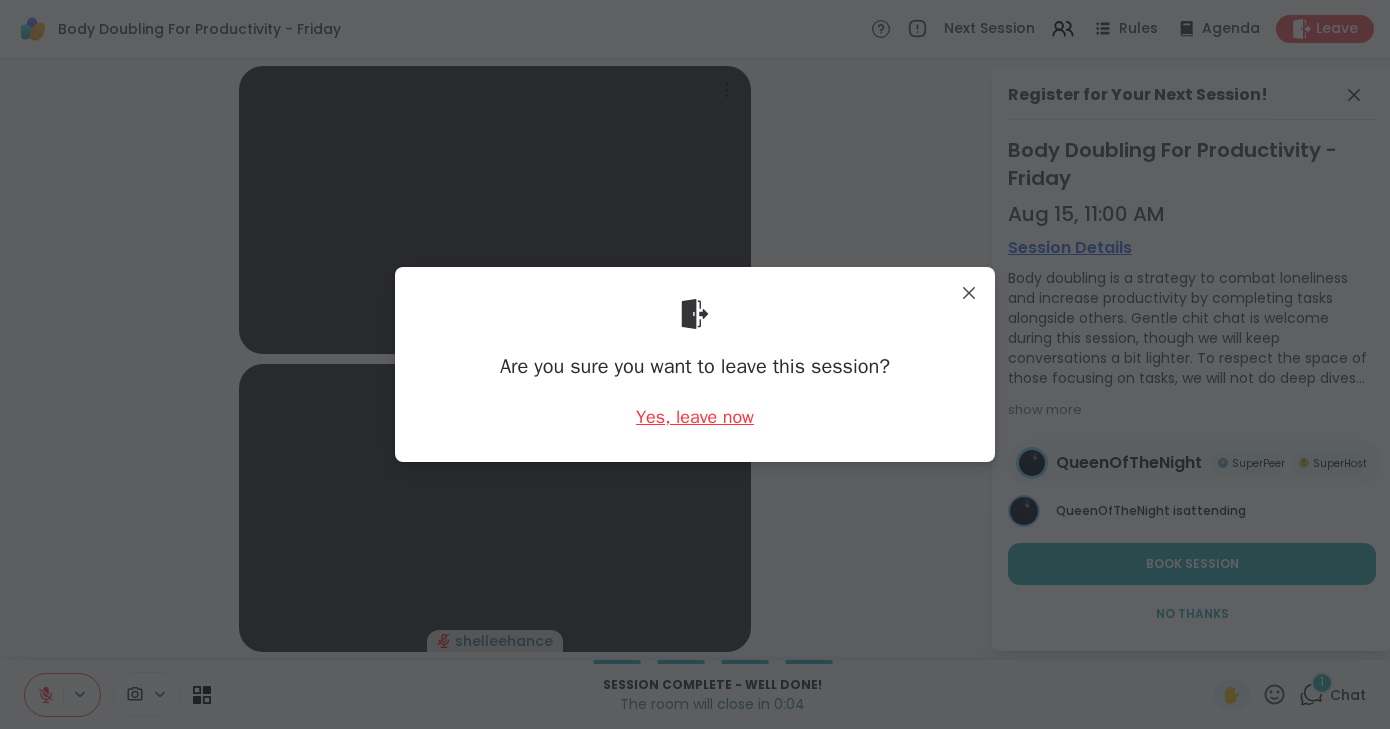 click on "Yes, leave now" at bounding box center [695, 417] 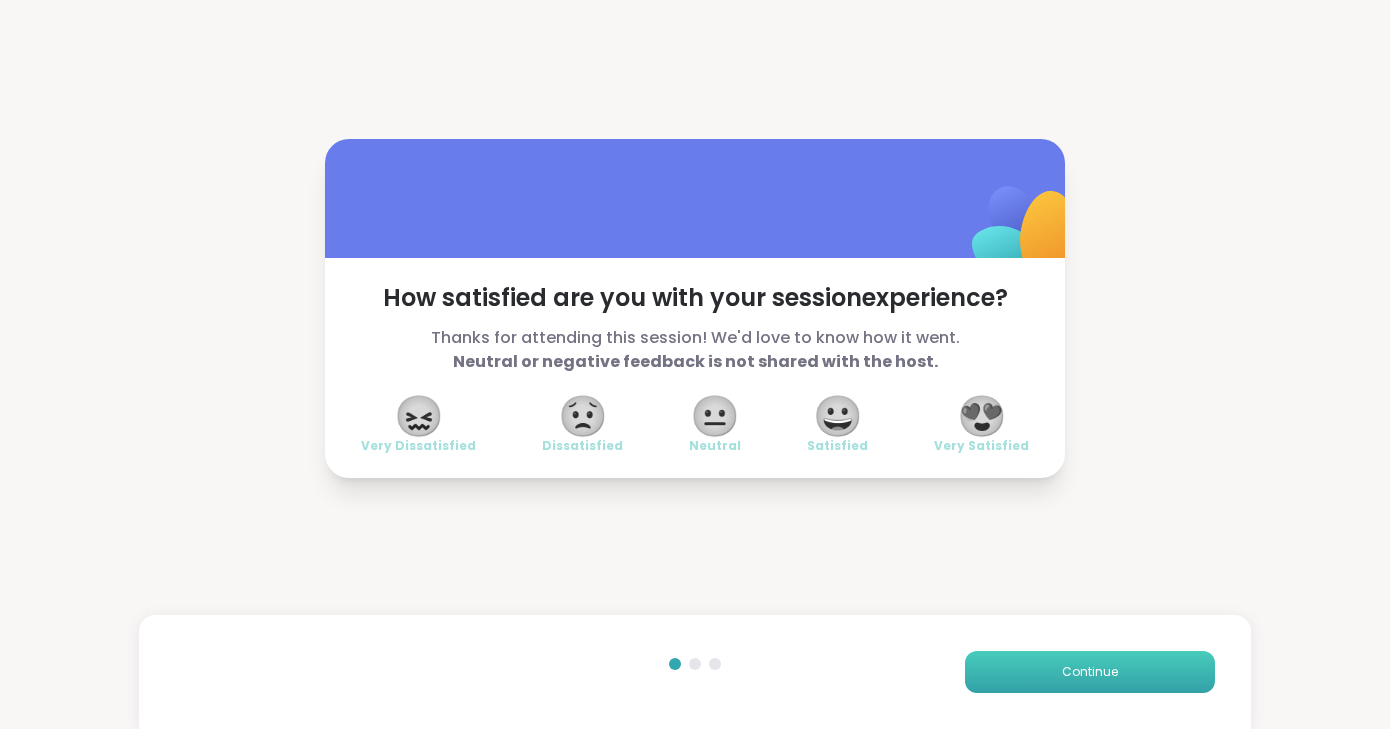 click on "Continue" at bounding box center [1090, 672] 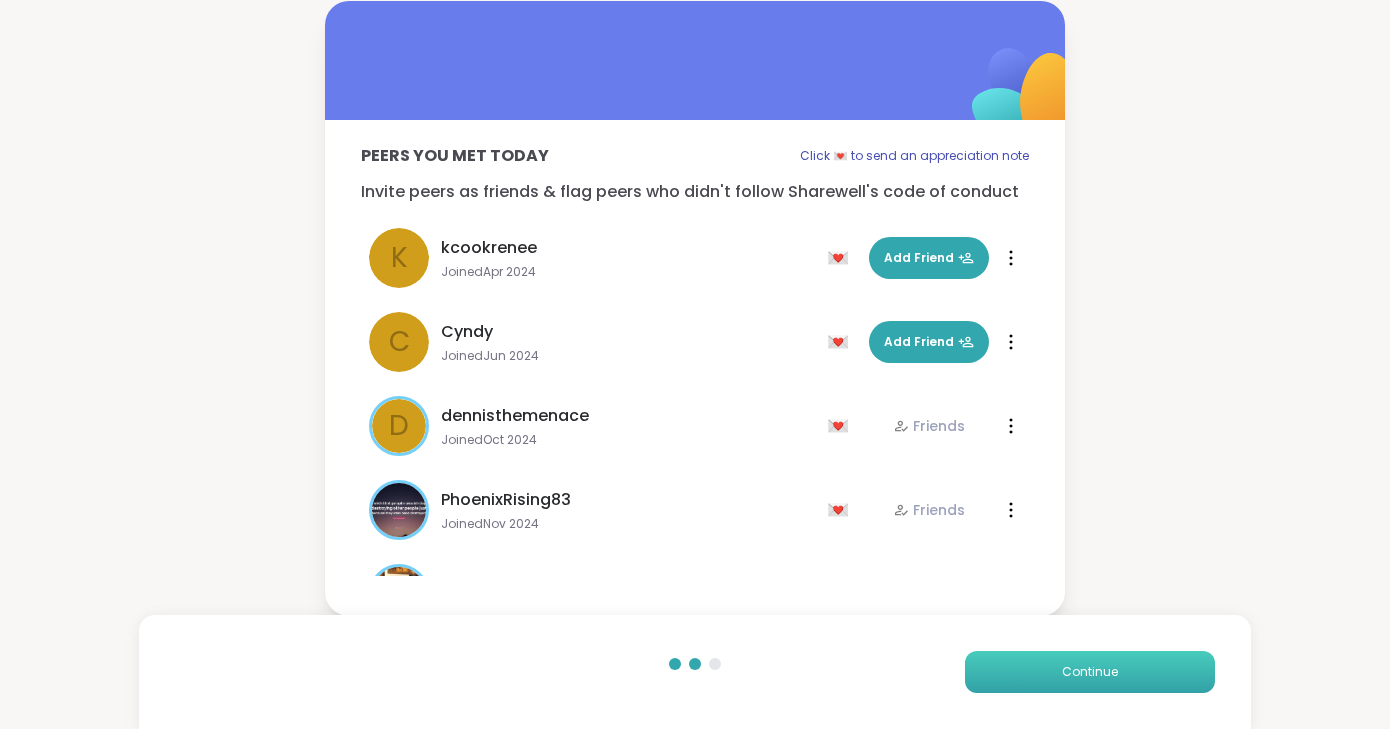 click on "Continue" at bounding box center (1090, 672) 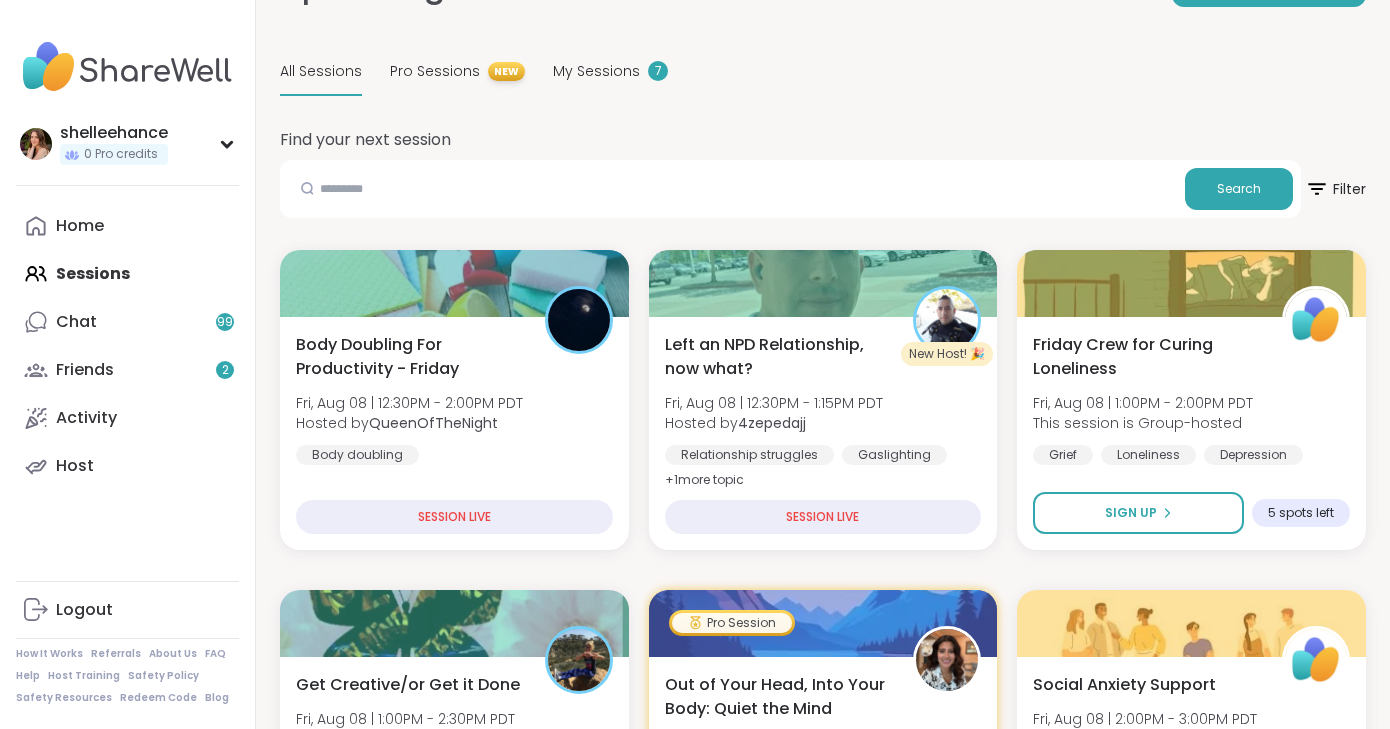 scroll, scrollTop: 173, scrollLeft: 0, axis: vertical 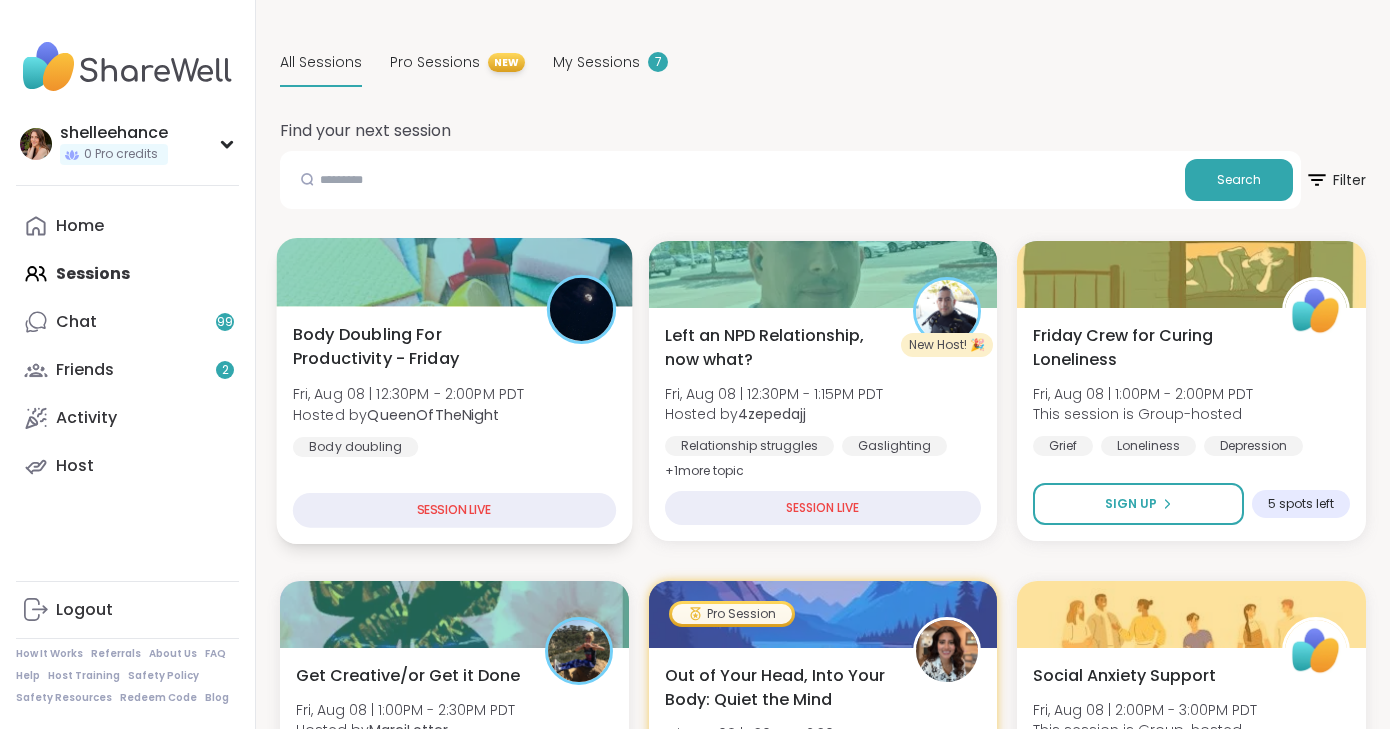 click on "Body Doubling For Productivity - Friday Fri, Aug 08 | 12:30PM - 2:00PM PDT Hosted by  QueenOfTheNight Body doubling" at bounding box center (454, 389) 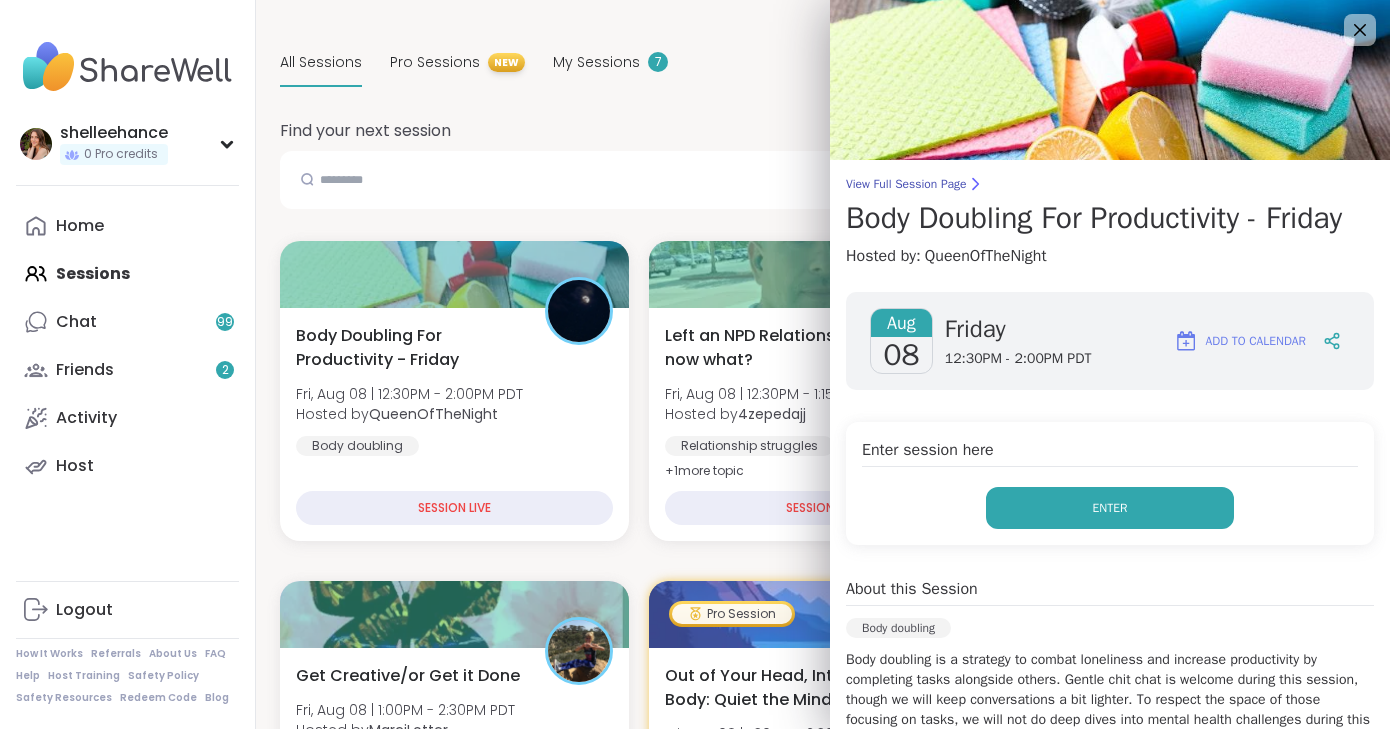 click on "Enter" at bounding box center [1110, 508] 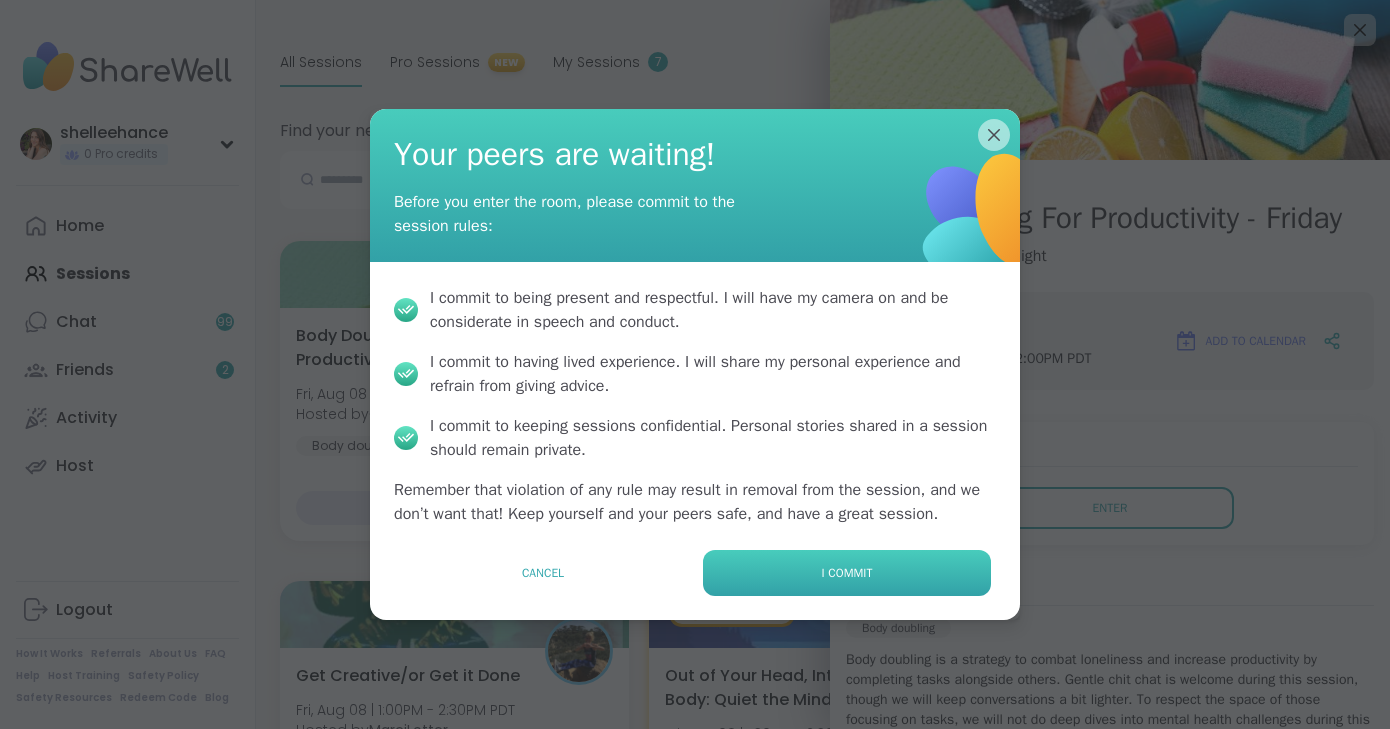 click on "I commit" at bounding box center (847, 573) 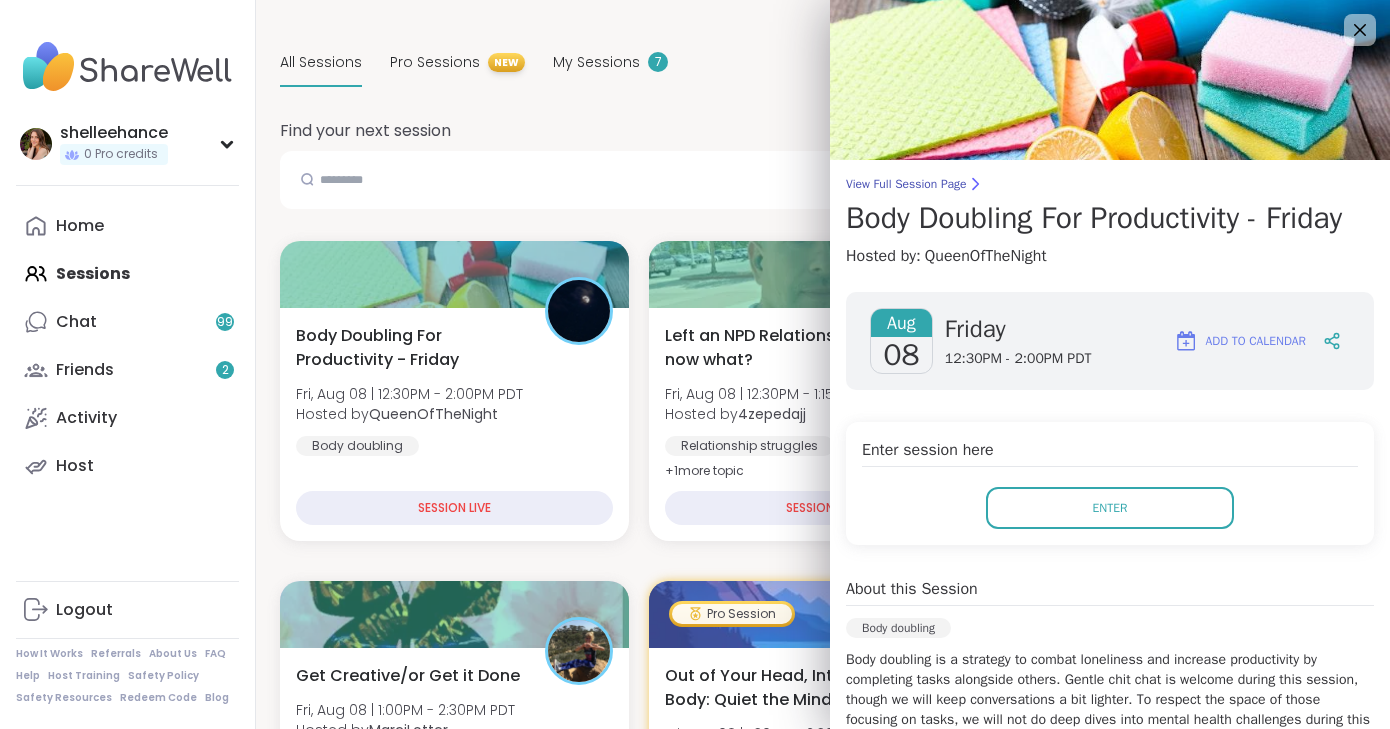 scroll, scrollTop: 0, scrollLeft: 0, axis: both 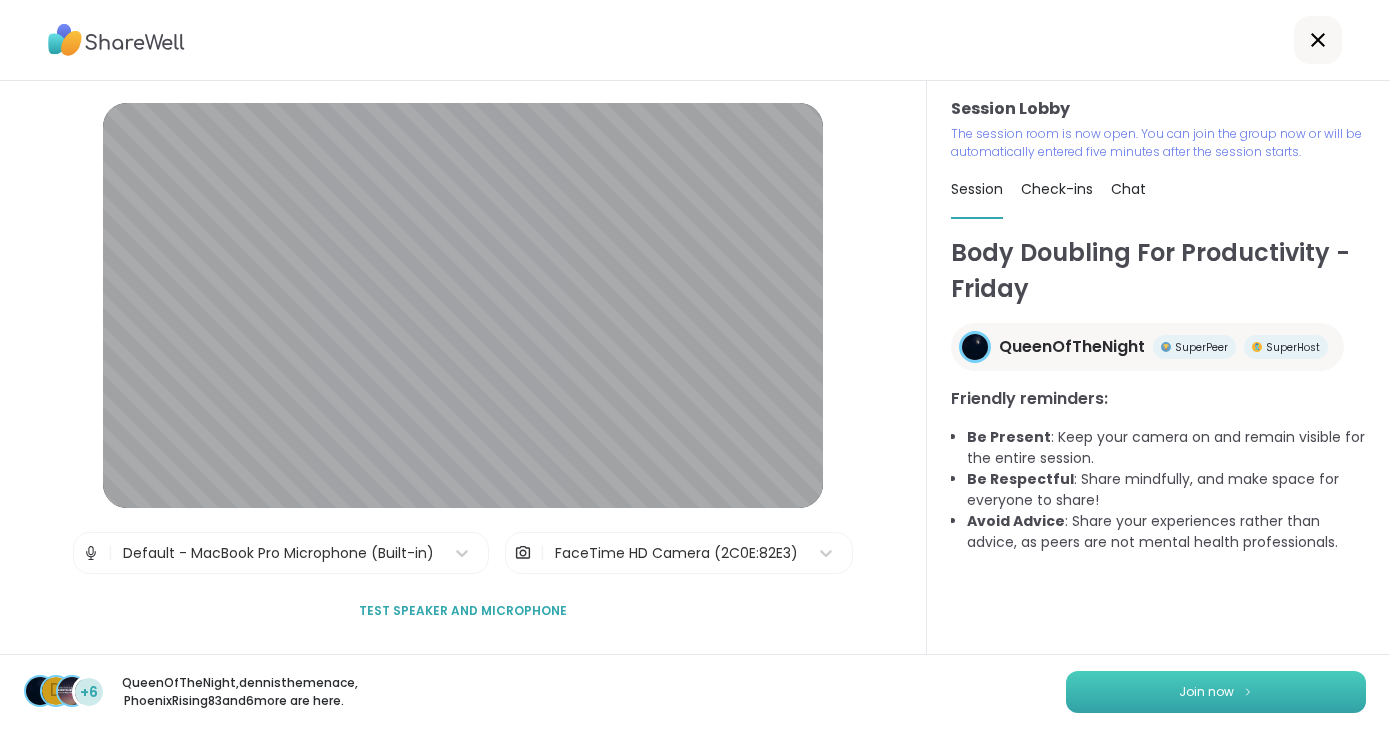 click on "Join now" at bounding box center [1206, 692] 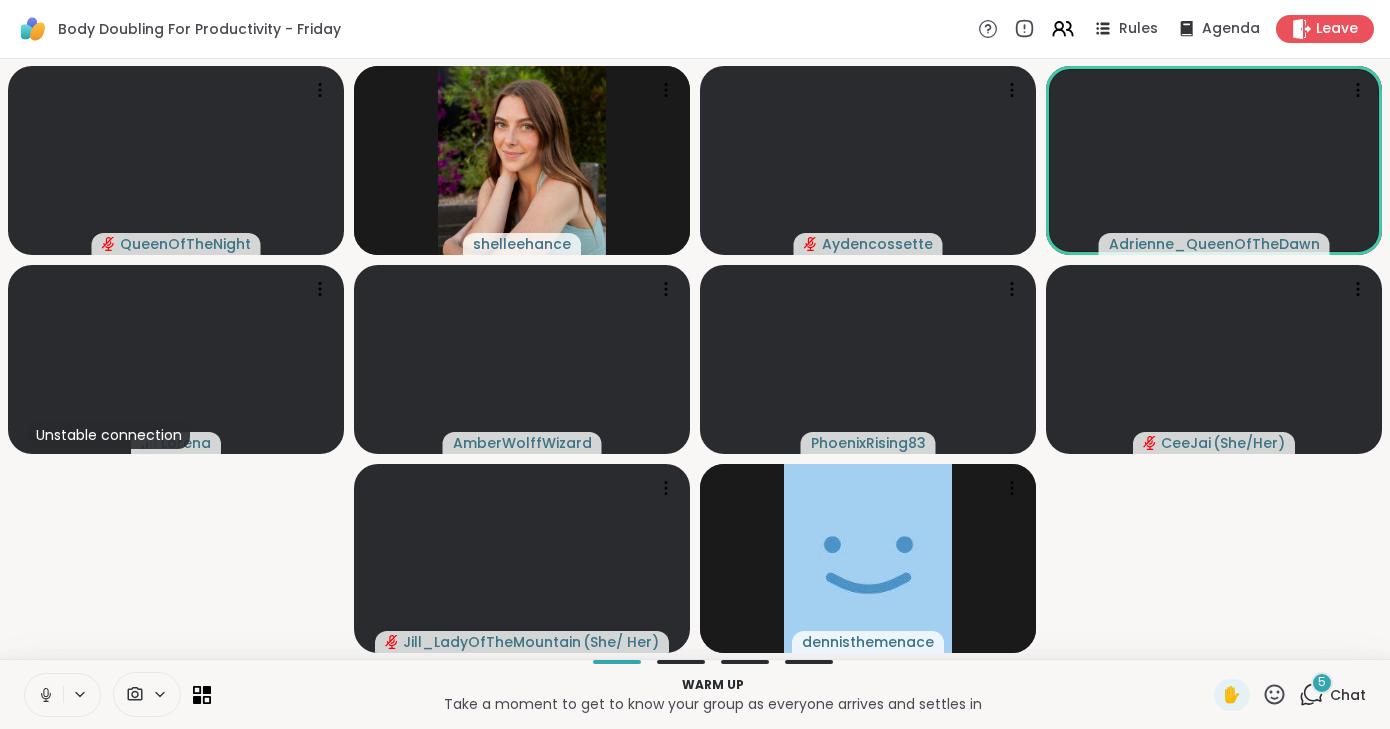 click at bounding box center [44, 695] 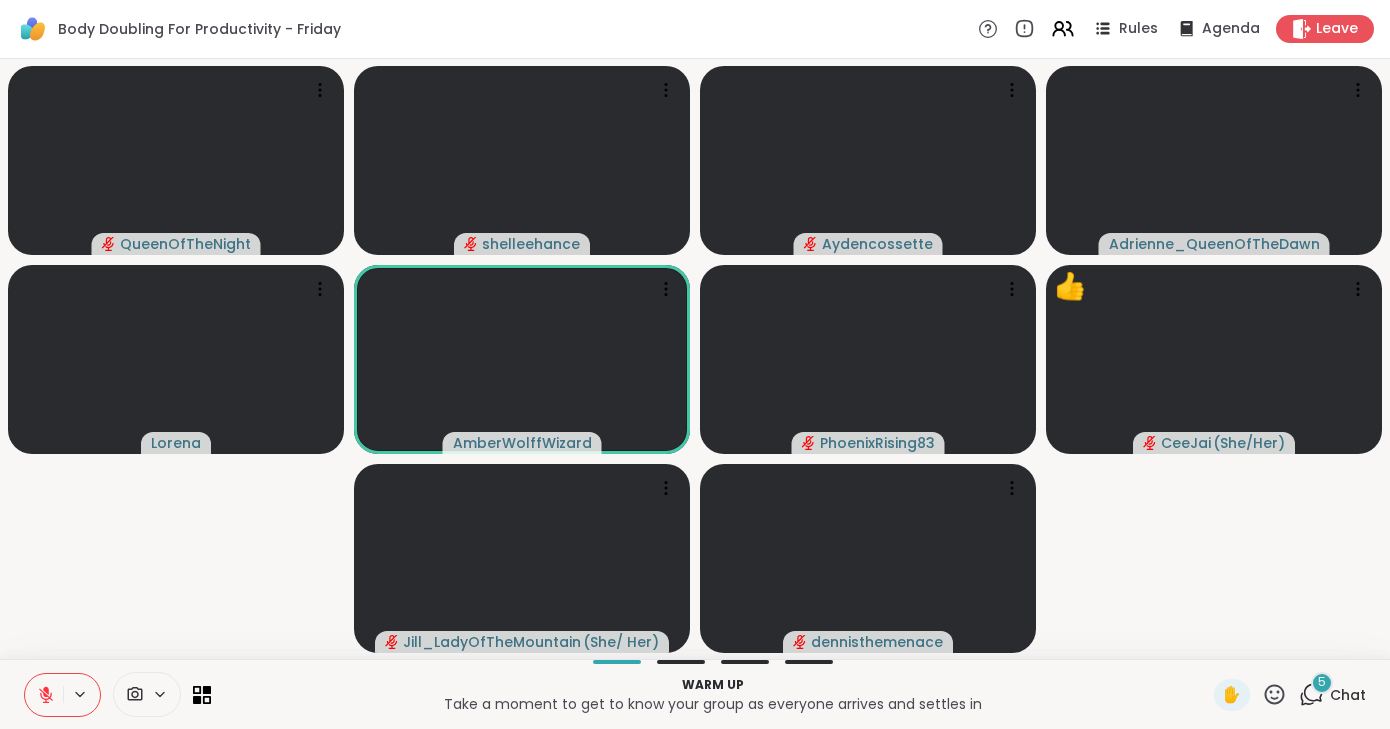 click on "Warm up Take a moment to get to know your group as everyone arrives and settles in ✋ 5 Chat" at bounding box center [695, 694] 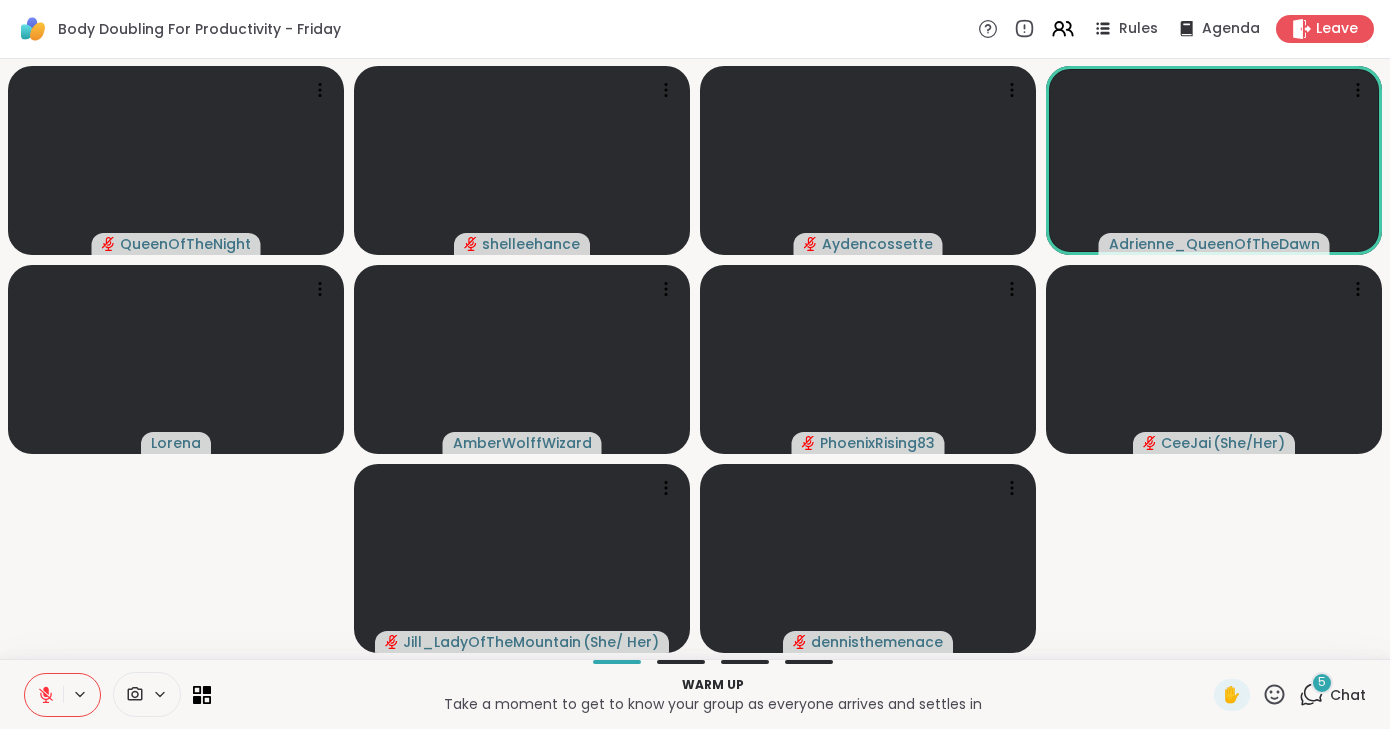 click on "Chat" at bounding box center [1348, 695] 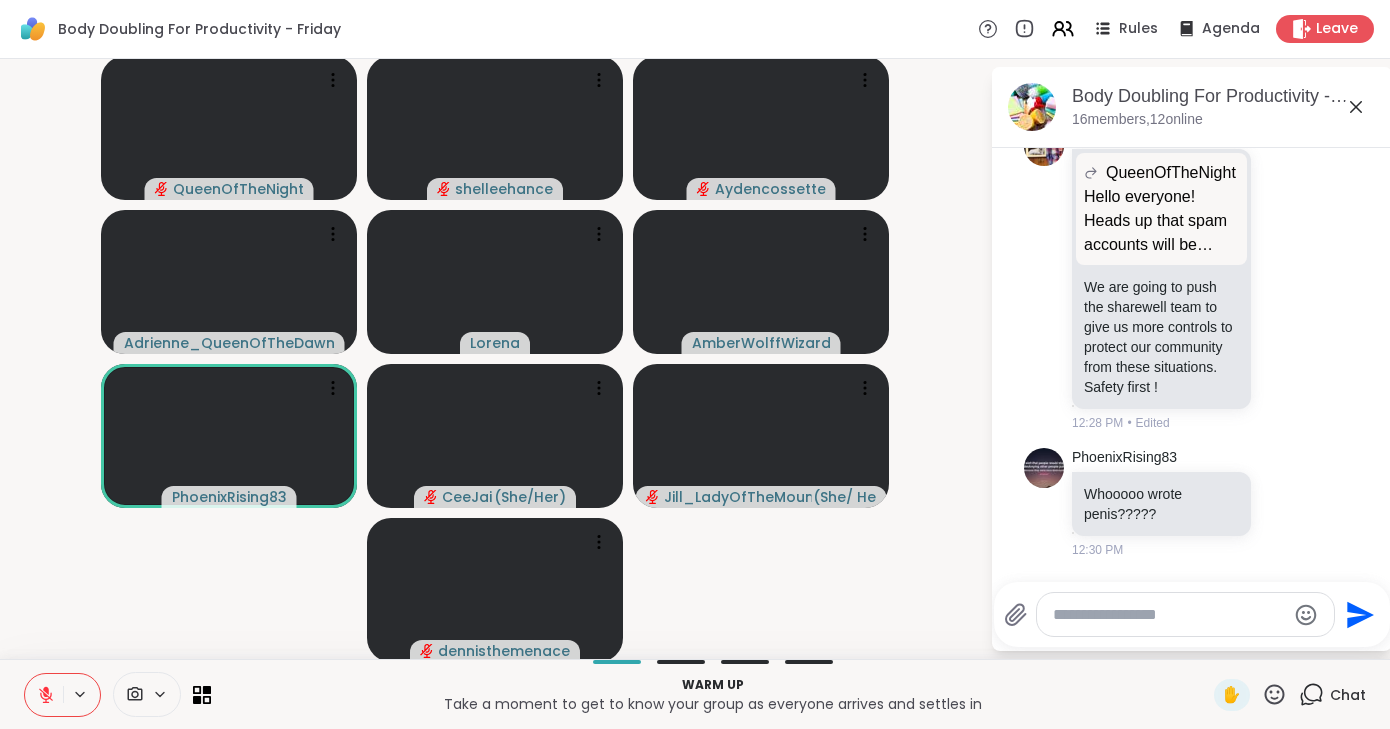 scroll, scrollTop: 683, scrollLeft: 0, axis: vertical 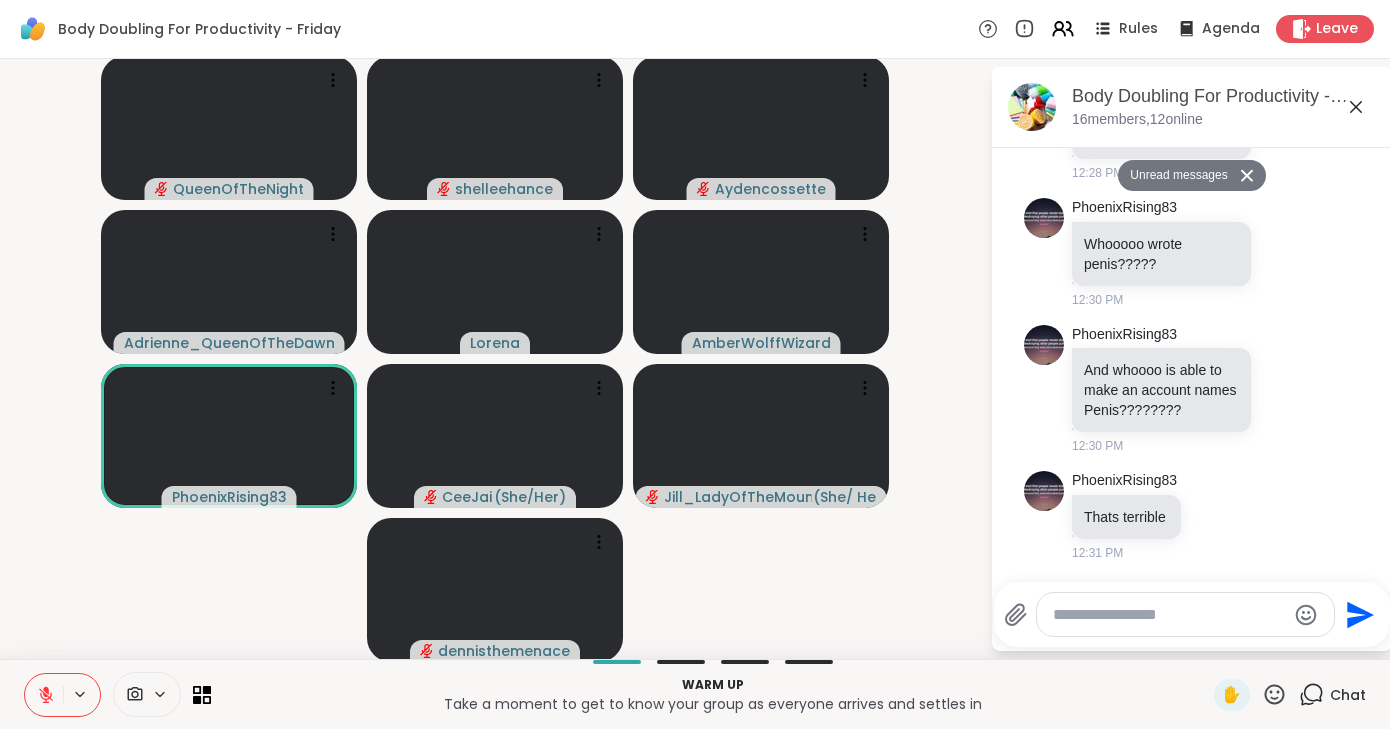 click 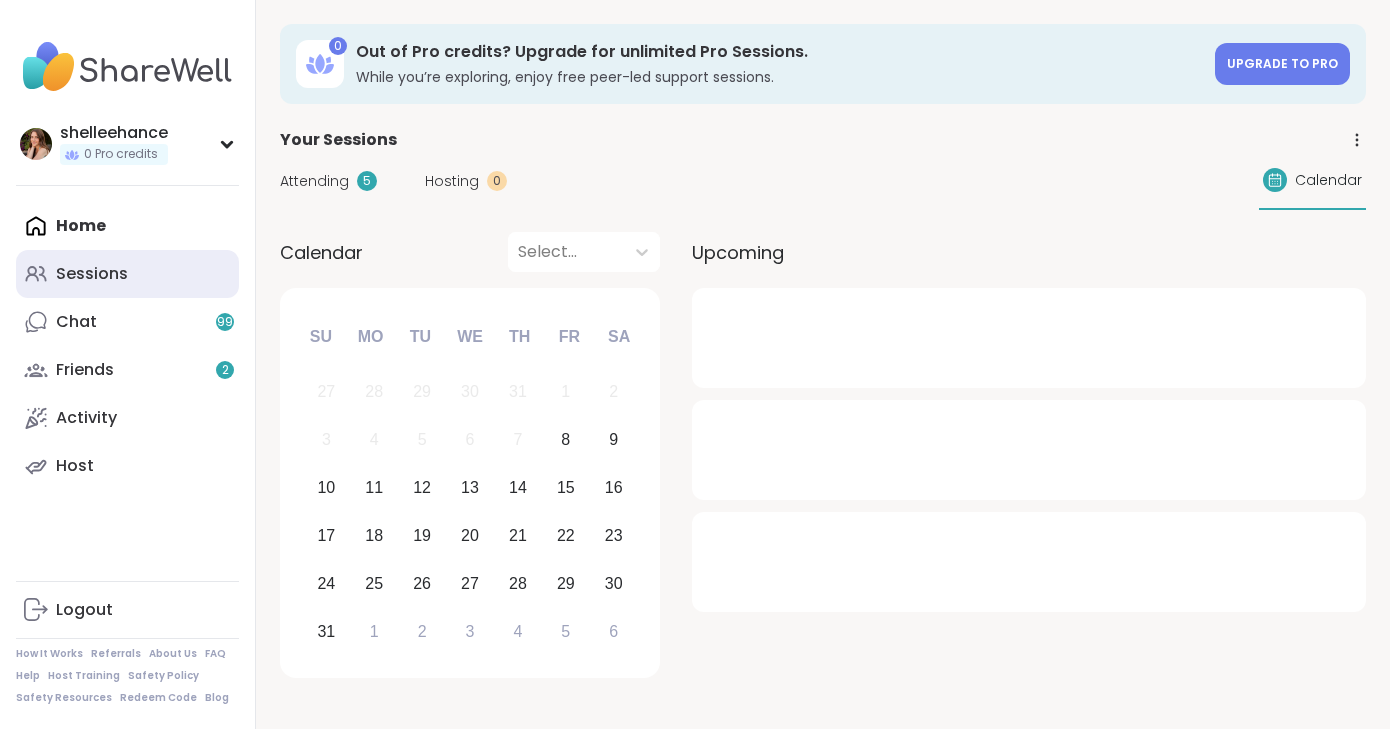 scroll, scrollTop: 0, scrollLeft: 0, axis: both 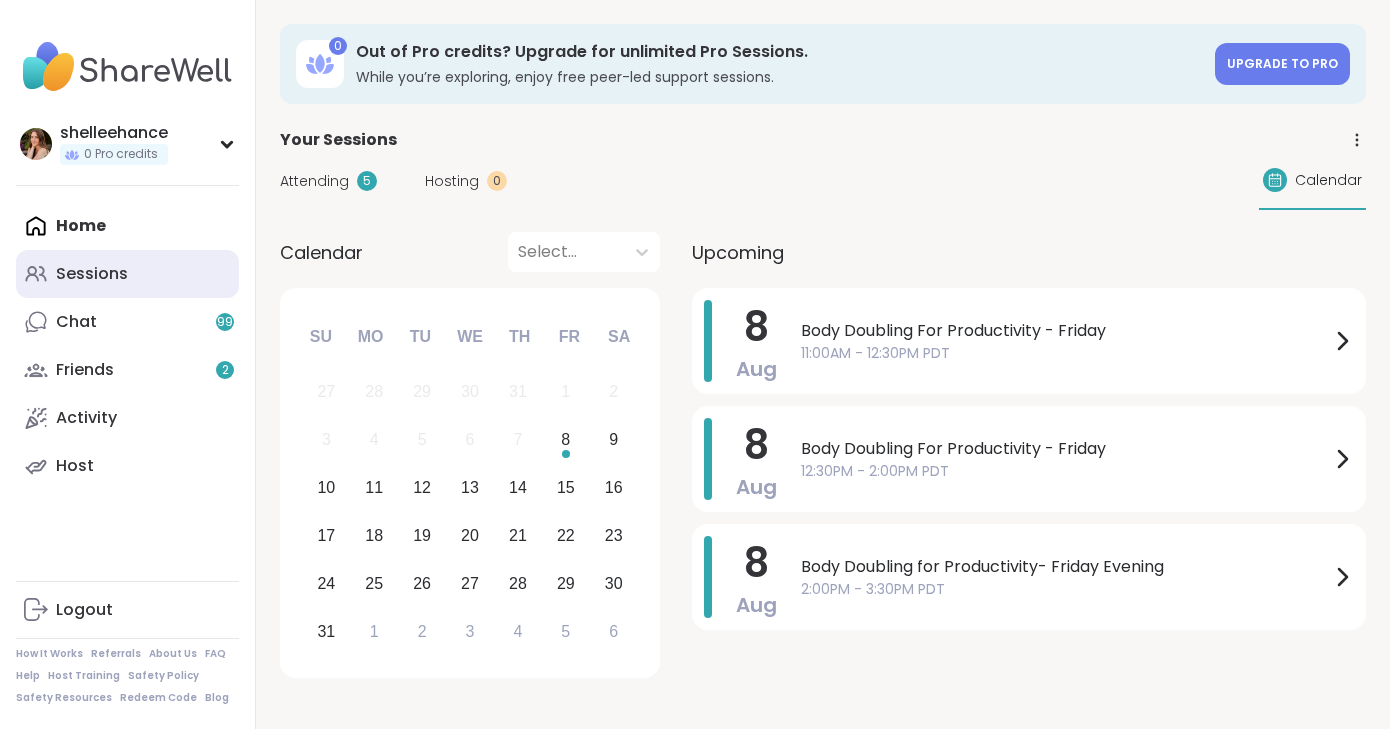 click on "Sessions" at bounding box center (127, 274) 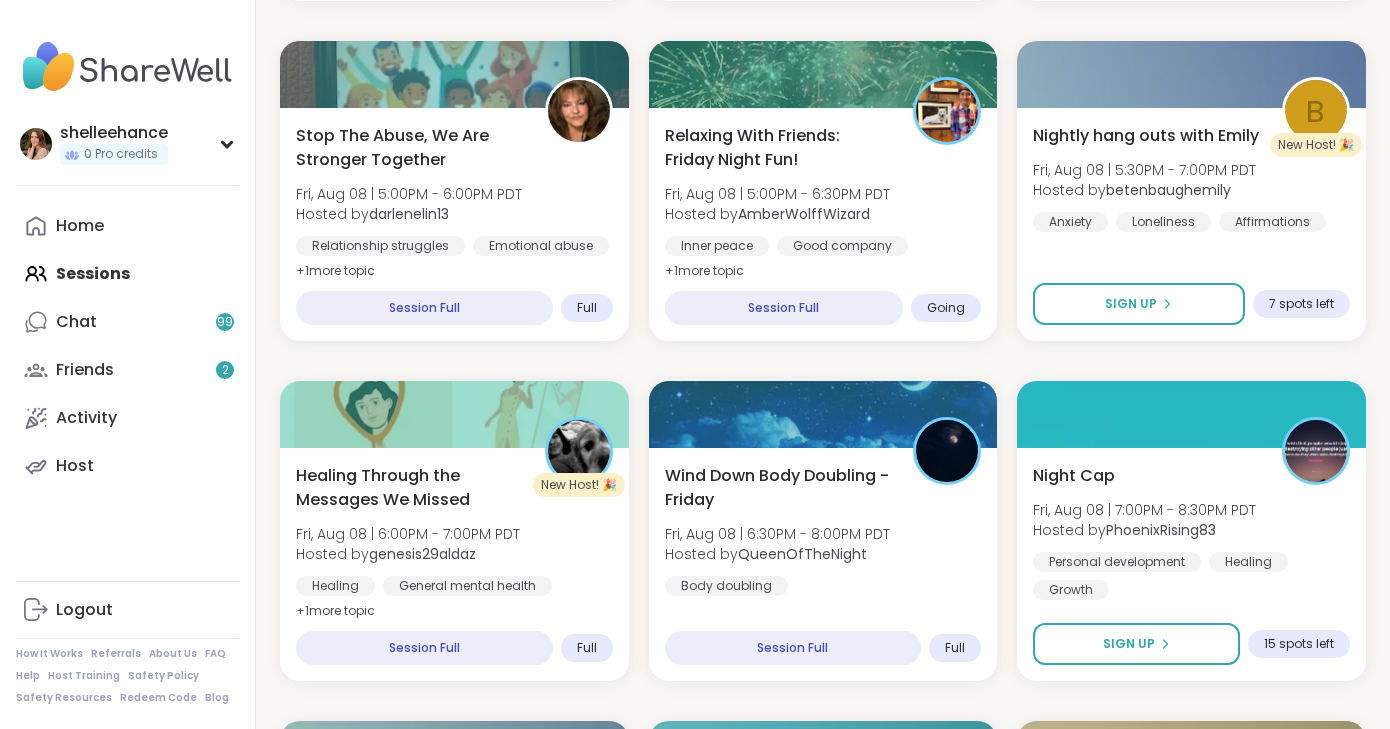 scroll, scrollTop: 2078, scrollLeft: 0, axis: vertical 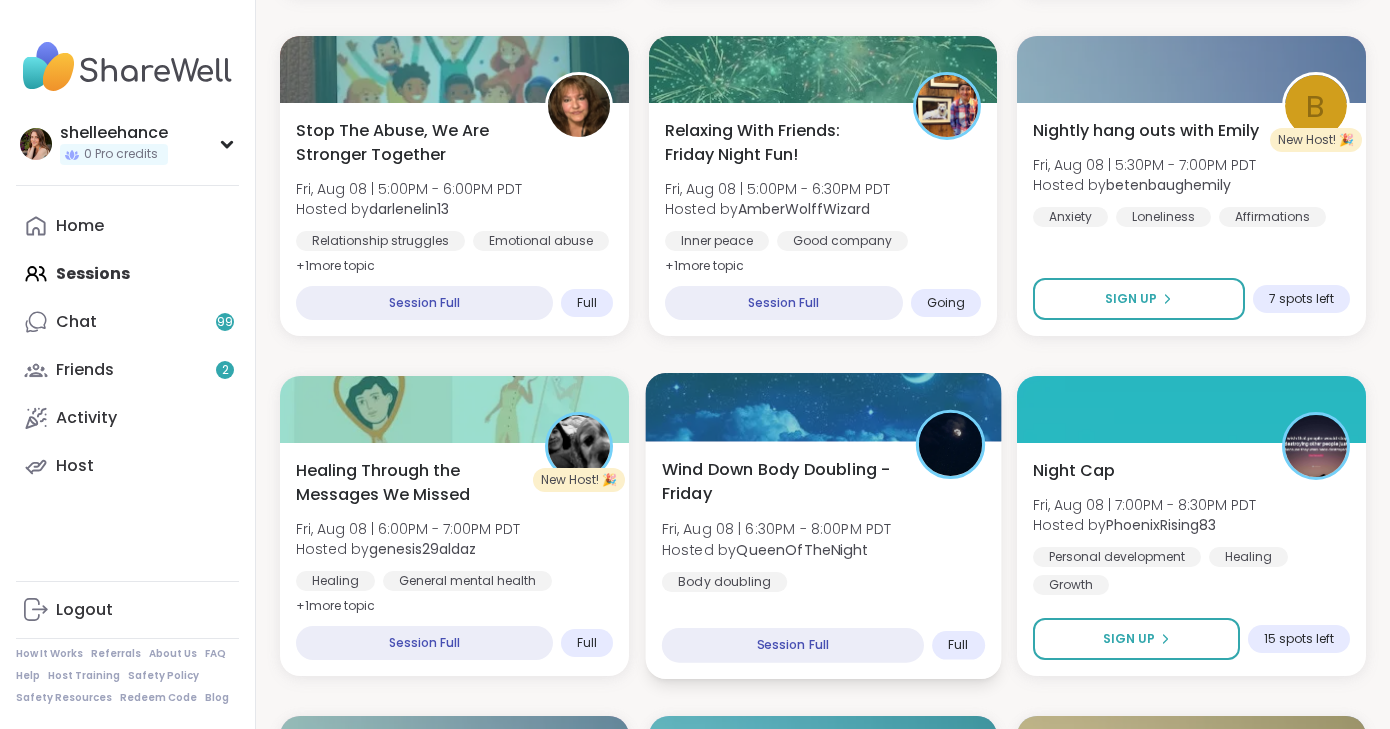 click on "Wind Down Body Doubling - Friday Fri, Aug 08 | 6:30PM - 8:00PM PDT Hosted by  QueenOfTheNight Body doubling Session Full Full" at bounding box center [823, 560] 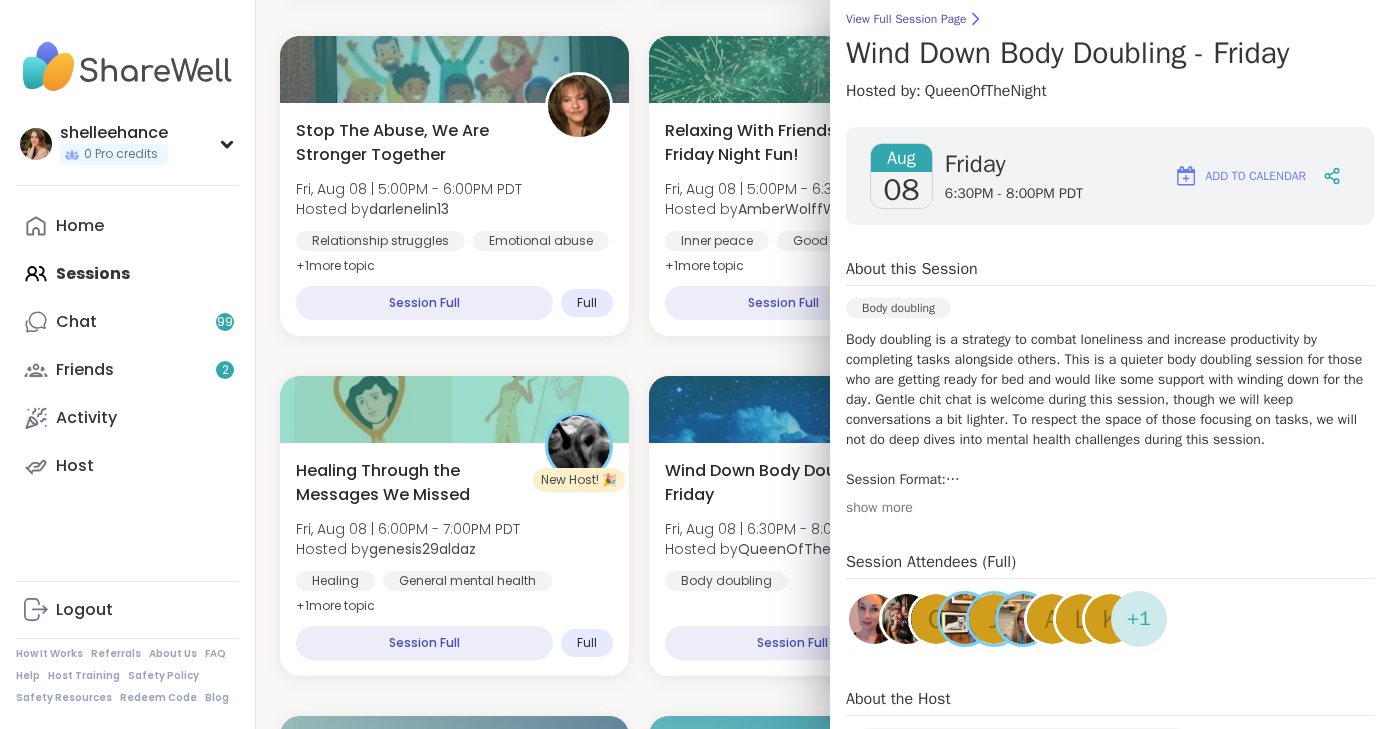 scroll, scrollTop: 268, scrollLeft: 0, axis: vertical 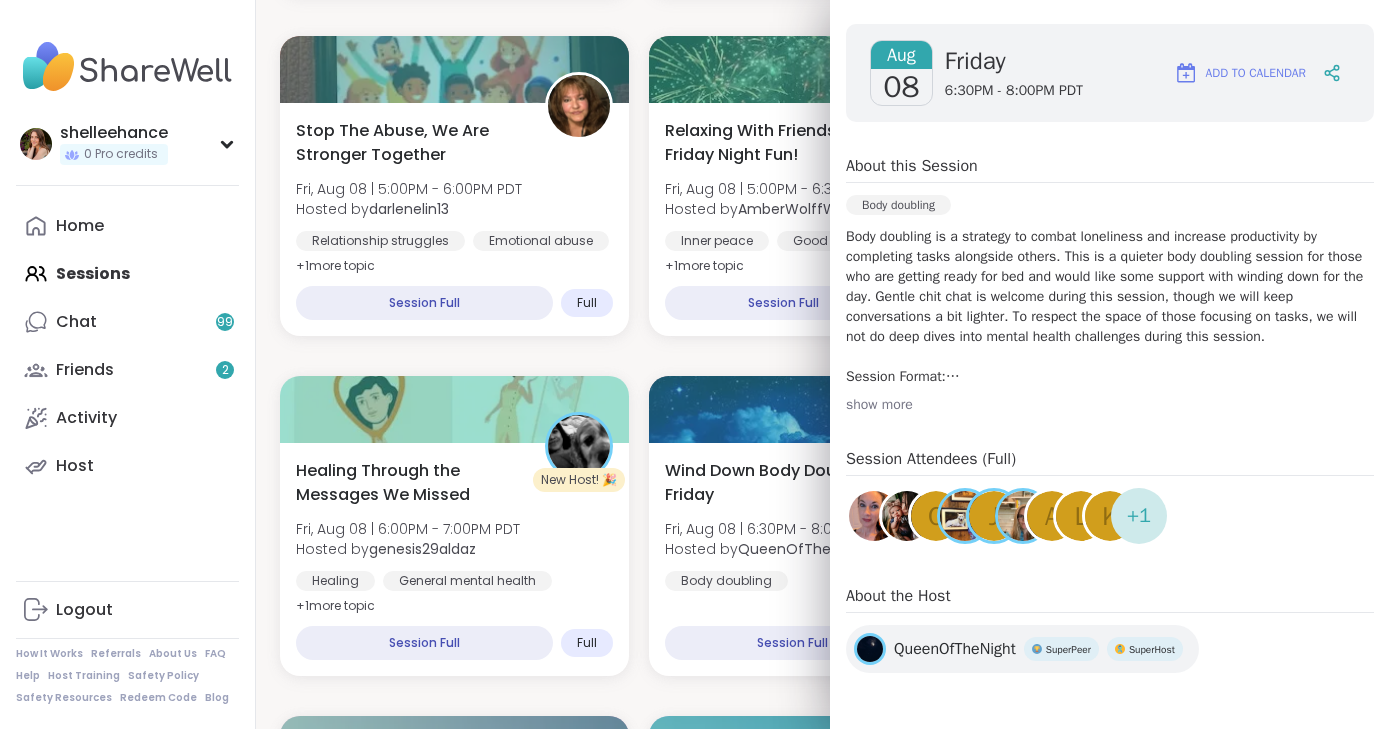 click on "Body Doubling For Productivity - Friday Fri, Aug 08 | 11:00AM - 12:30PM PDT Hosted by  QueenOfTheNight Body doubling SESSION LIVE Pro Session The Intimacy Toolkit: GLOW Communication Fri, Aug 08 | 11:00AM - 12:00PM PDT Hosted by  JuliaSatterlee Relationship struggles General mental health Mindfulness + 2  more topic s SESSION LIVE Body Doubling For Productivity - Friday Fri, Aug 08 | 12:30PM - 2:00PM PDT Hosted by  QueenOfTheNight Body doubling 43 minutes away! Going New Host! 🎉 Left an NPD Relationship, now what? Fri, Aug 08 | 12:30PM - 1:15PM PDT Hosted by  4zepedajj Relationship struggles Gaslighting Major life changes + 1  more topic Sign Up 13 spots left Friday Crew for Curing Loneliness Fri, Aug 08 | 1:00PM - 2:00PM PDT This session is Group-hosted Grief Loneliness Depression Sign Up 6 spots left Get Creative/or Get it Done Fri, Aug 08 | 1:00PM - 2:30PM PDT Hosted by  MarciLotter General mental health Body doubling Good company Sign Up 12 spots left Pro Session Fri, Aug 08 | 1:30PM - 2:30PM PDT +" at bounding box center (823, 356) 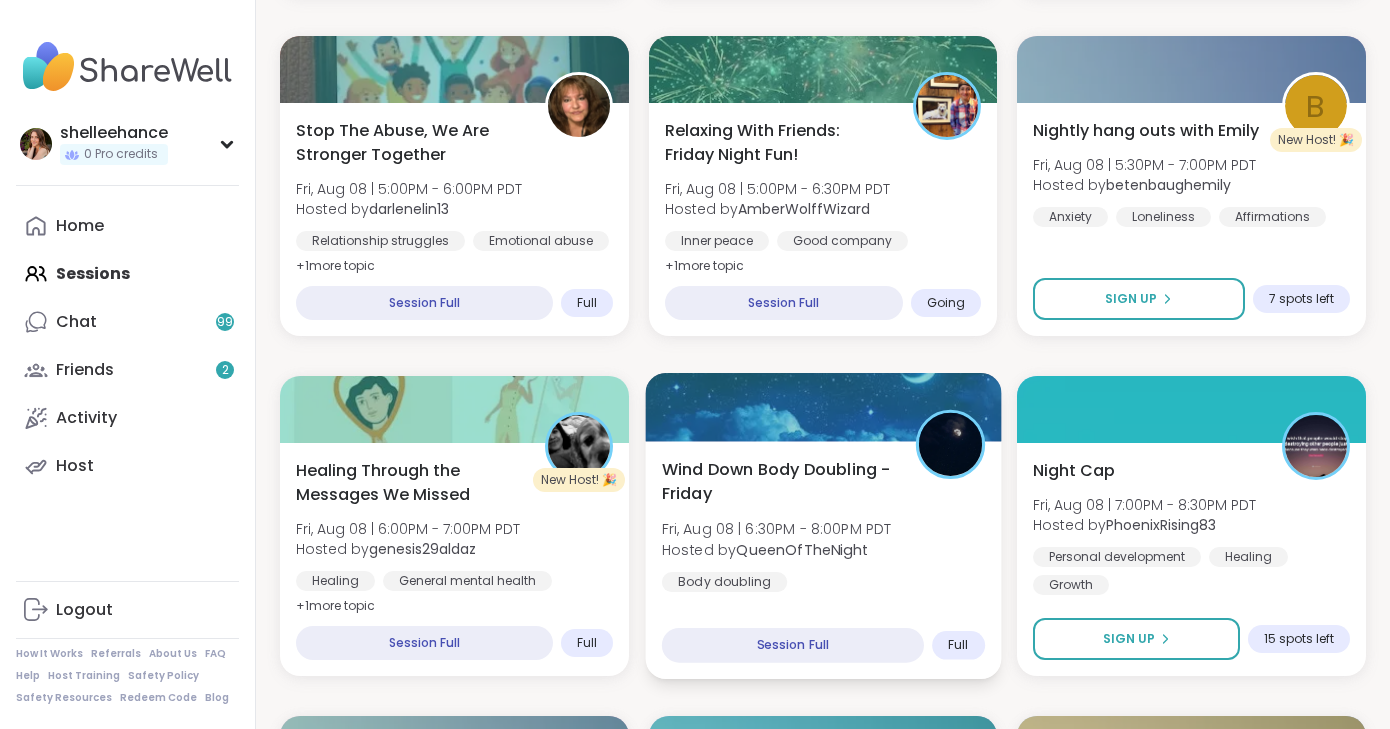 click on "Wind Down Body Doubling - Friday Fri, Aug 08 | 6:30PM - 8:00PM PDT Hosted by  QueenOfTheNight Body doubling" at bounding box center [822, 524] 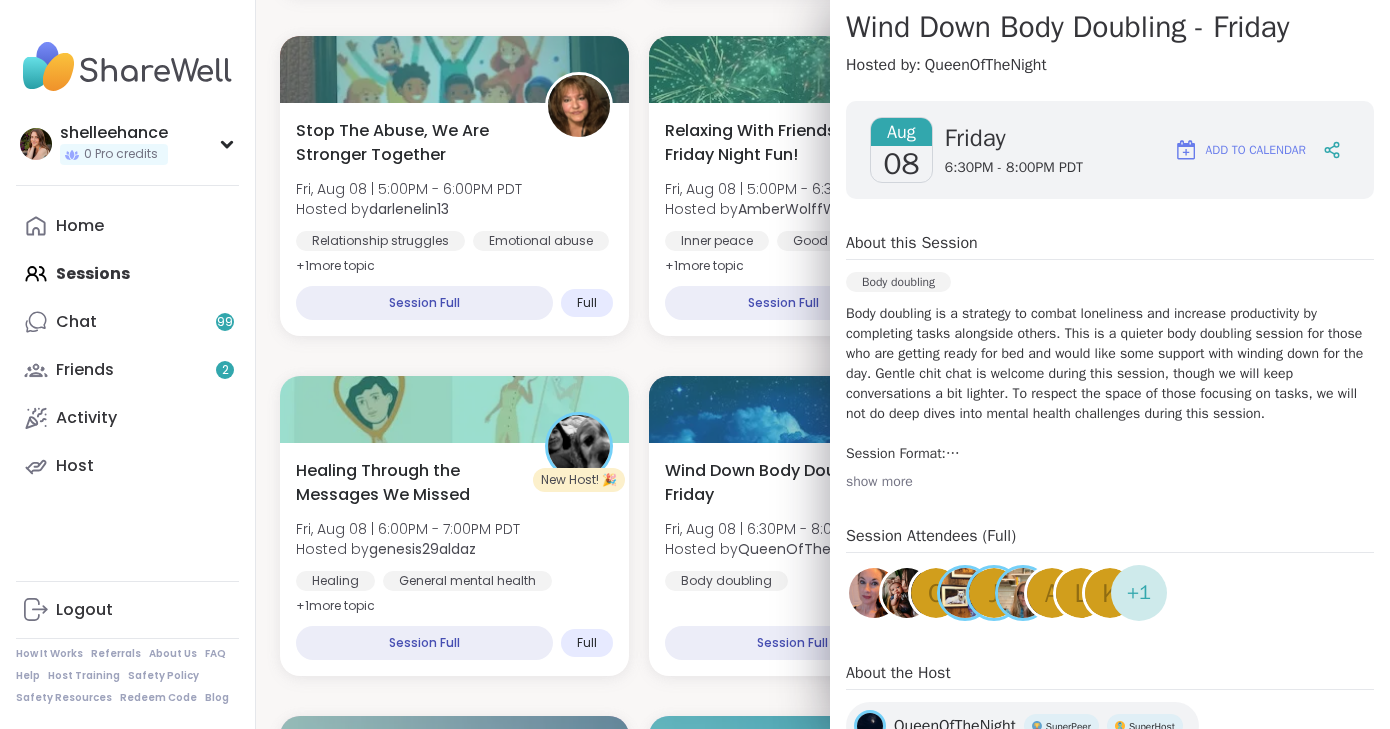 scroll, scrollTop: 193, scrollLeft: 0, axis: vertical 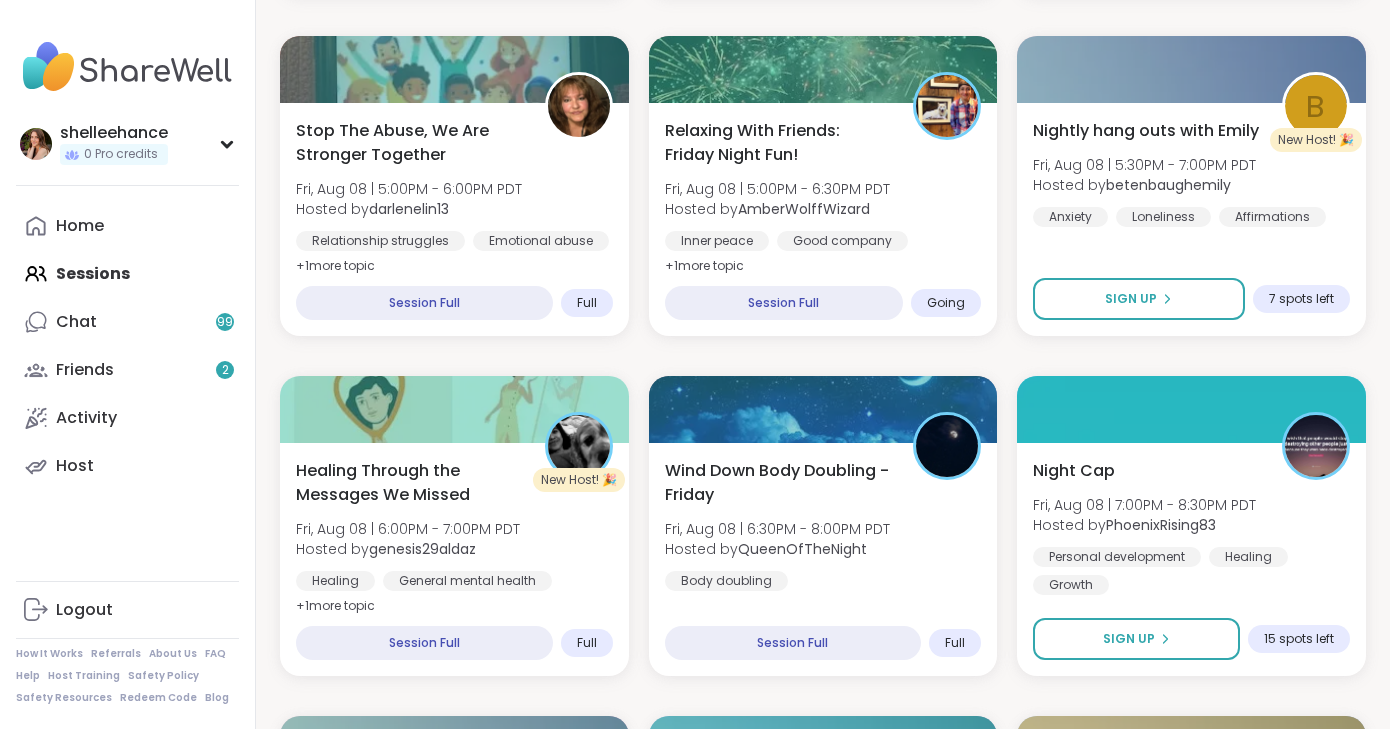 click on "Body Doubling For Productivity - Friday Fri, Aug 08 | 11:00AM - 12:30PM PDT Hosted by  QueenOfTheNight Body doubling SESSION LIVE Pro Session The Intimacy Toolkit: GLOW Communication Fri, Aug 08 | 11:00AM - 12:00PM PDT Hosted by  JuliaSatterlee Relationship struggles General mental health Mindfulness + 2  more topic s SESSION LIVE Body Doubling For Productivity - Friday Fri, Aug 08 | 12:30PM - 2:00PM PDT Hosted by  QueenOfTheNight Body doubling 42 minutes away! Going New Host! 🎉 Left an NPD Relationship, now what? Fri, Aug 08 | 12:30PM - 1:15PM PDT Hosted by  4zepedajj Relationship struggles Gaslighting Major life changes + 1  more topic Sign Up 13 spots left Friday Crew for Curing Loneliness Fri, Aug 08 | 1:00PM - 2:00PM PDT This session is Group-hosted Grief Loneliness Depression Sign Up 6 spots left Get Creative/or Get it Done Fri, Aug 08 | 1:00PM - 2:30PM PDT Hosted by  MarciLotter General mental health Body doubling Good company Sign Up 12 spots left Pro Session Fri, Aug 08 | 1:30PM - 2:30PM PDT +" at bounding box center [823, 356] 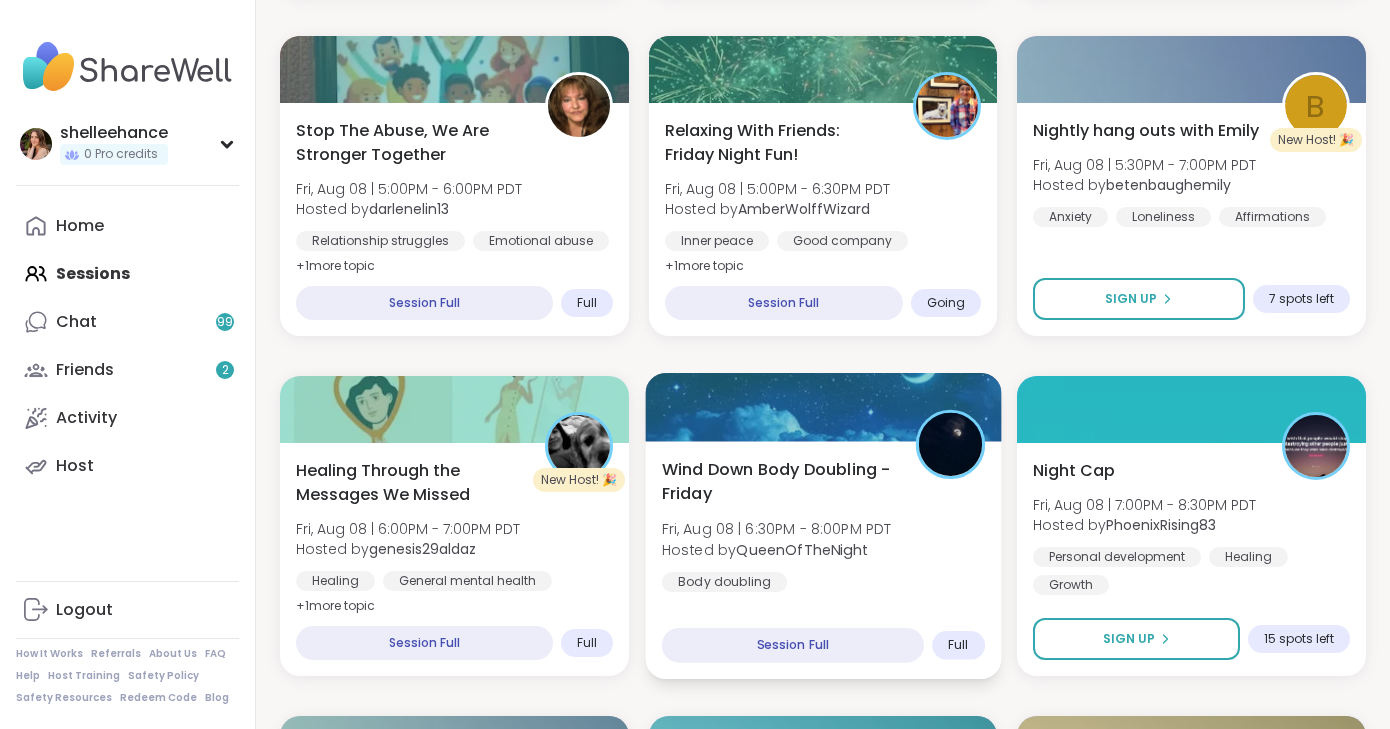 click on "Fri, Aug 08 | 6:30PM - 8:00PM PDT" at bounding box center [776, 529] 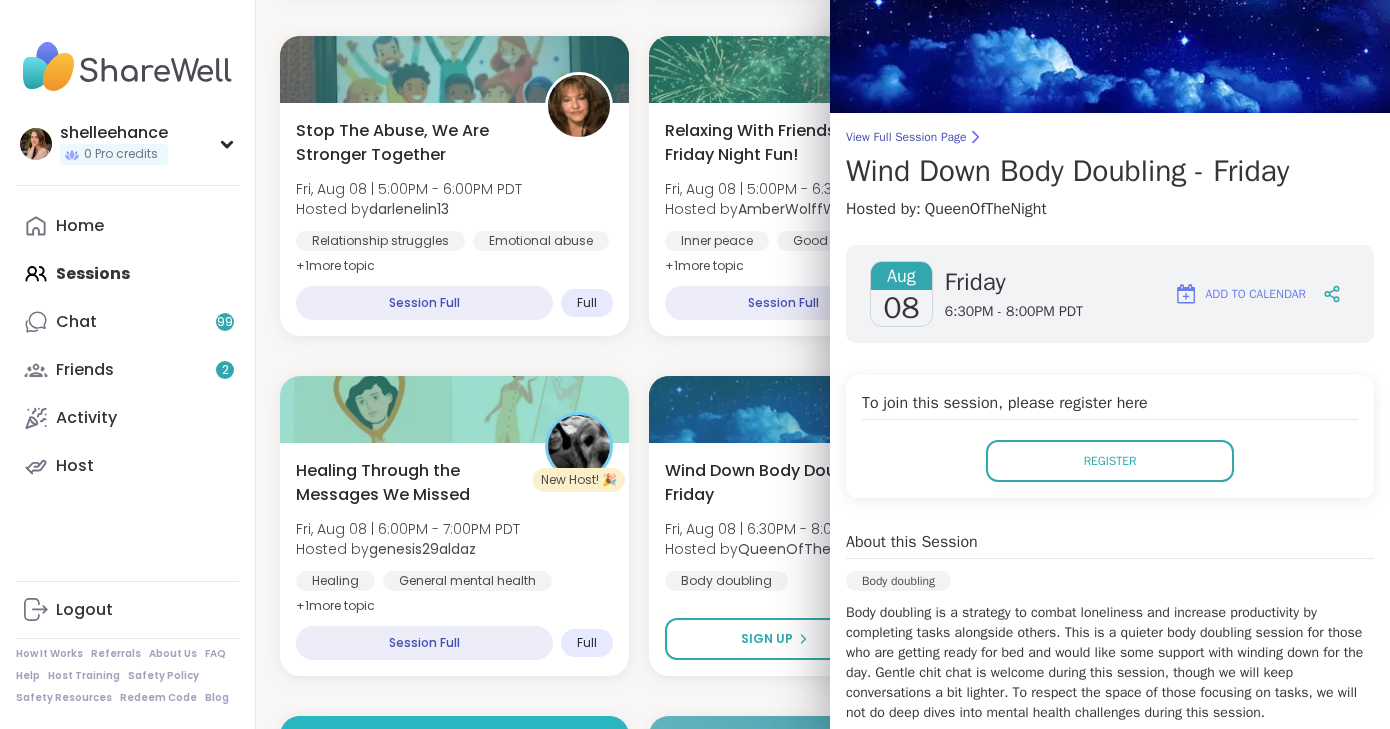 scroll, scrollTop: 64, scrollLeft: 0, axis: vertical 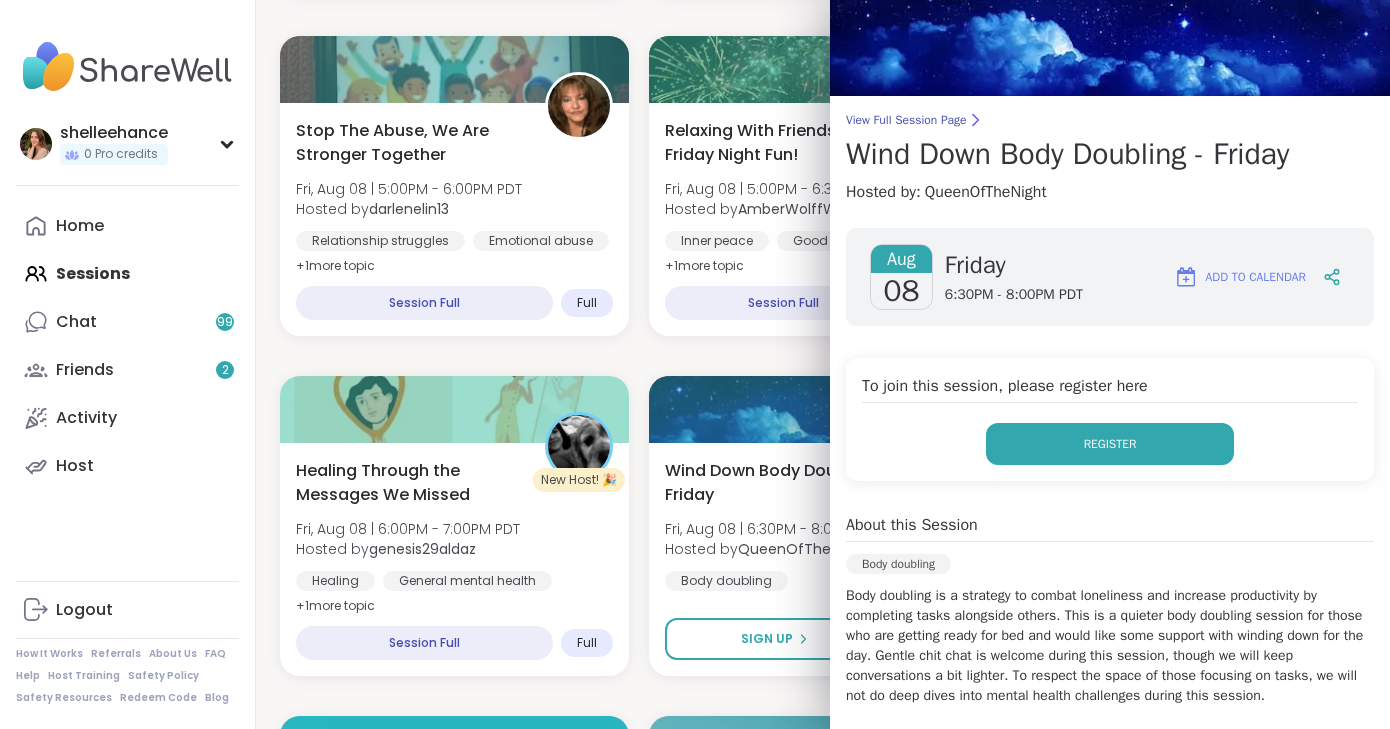 click on "Register" at bounding box center (1110, 444) 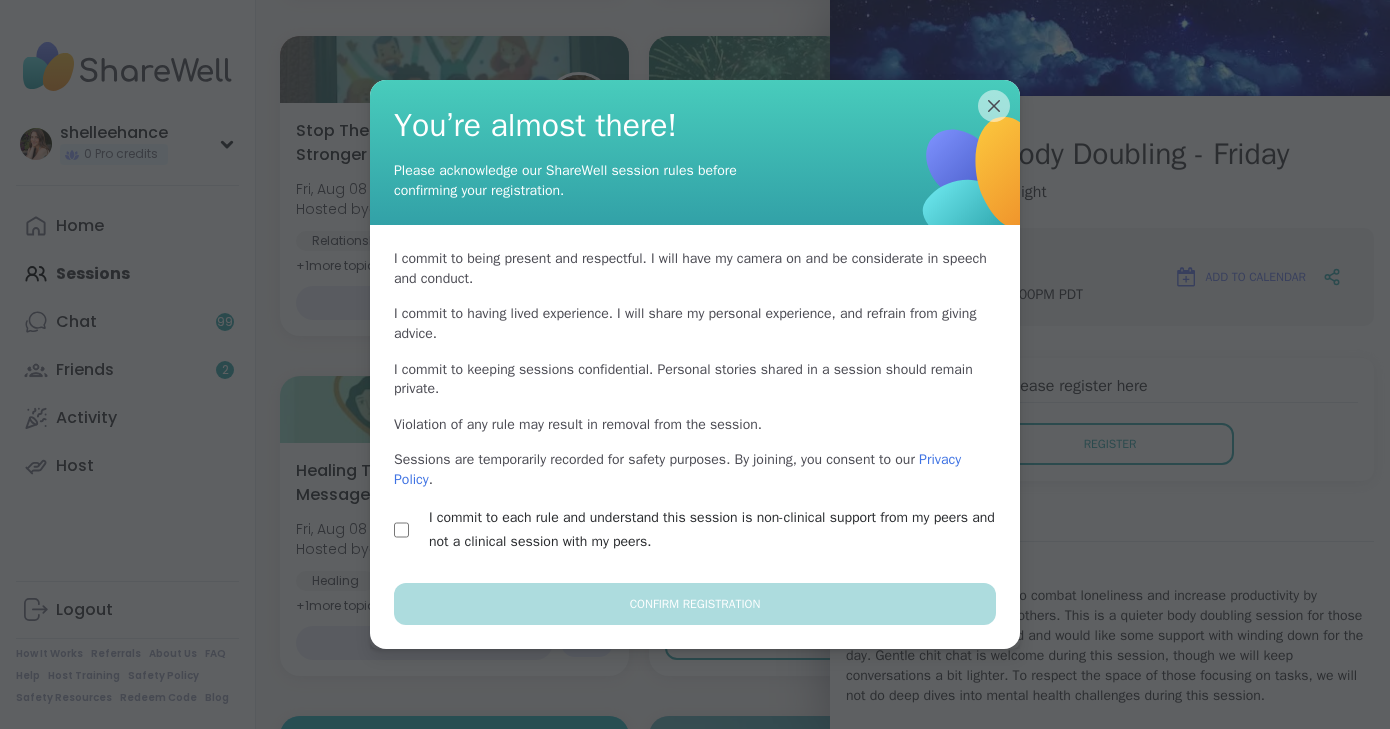 click on "I commit to each rule and understand this session is non-clinical support from my peers and not a clinical session with my peers." at bounding box center [718, 530] 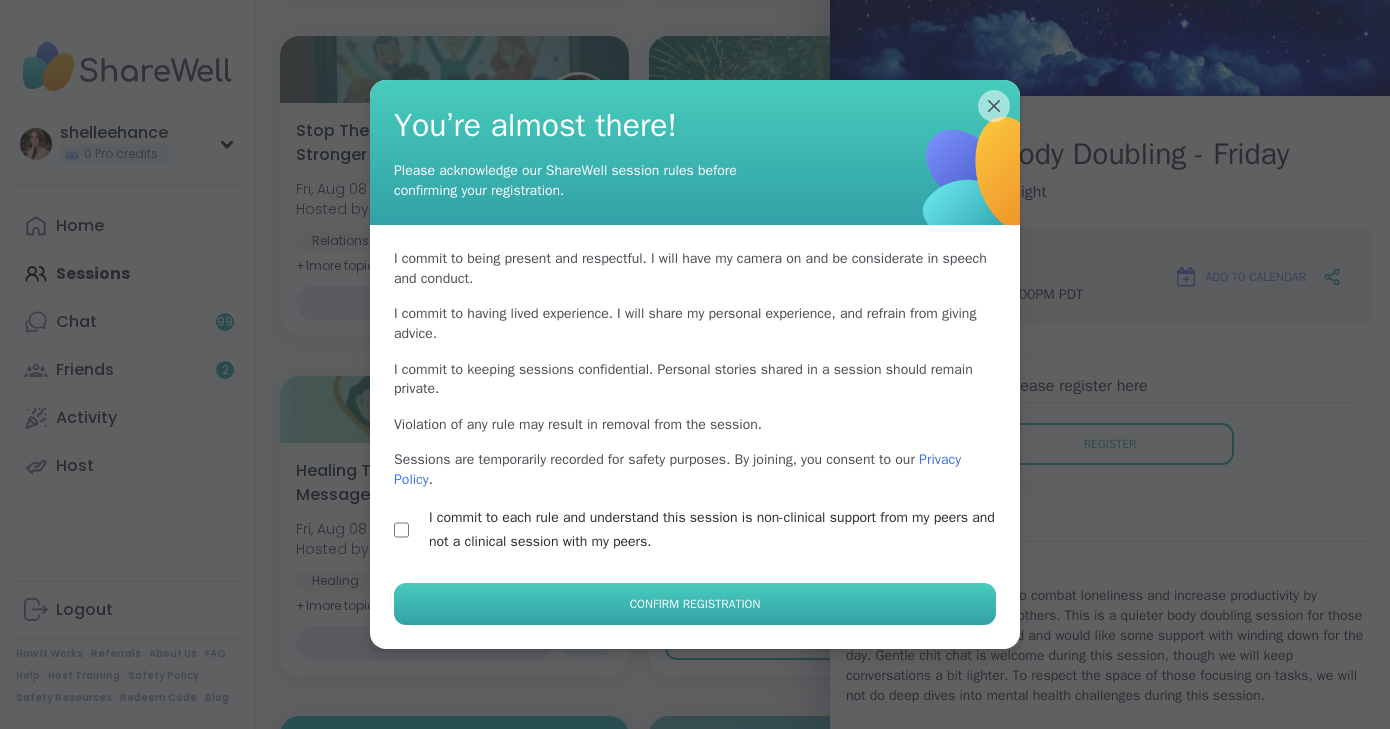 click on "Confirm Registration" at bounding box center [695, 604] 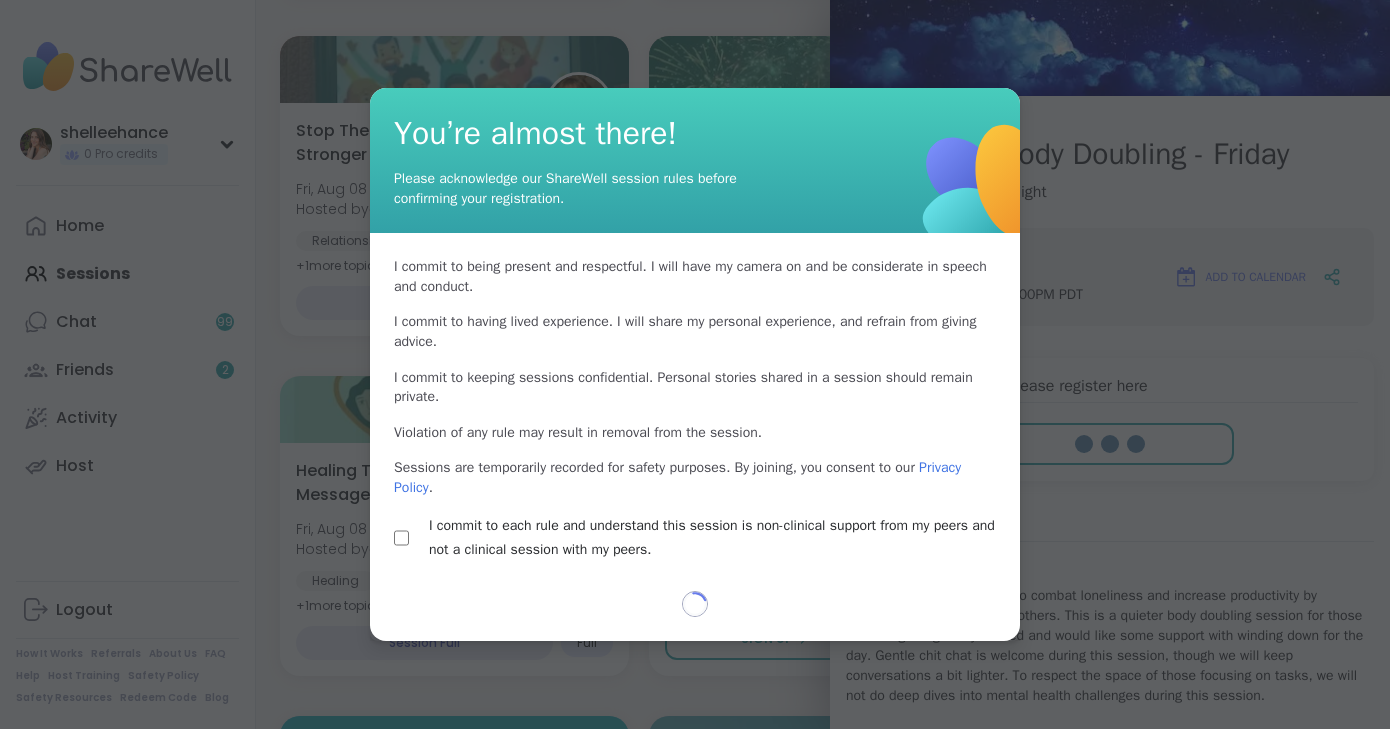 click on "You’re almost there!   Please acknowledge our ShareWell session rules before confirming your registration. I commit to being present and respectful . I will have my camera on and be considerate in speech and conduct. I commit to having lived experience . I will share my personal experience, and refrain from giving advice. I commit to keeping sessions confidential . Personal stories shared in a session should remain private. Violation of any rule may result in removal from the session. Sessions are temporarily recorded for safety purposes. By joining, you consent to our   Privacy Policy . I commit to each rule and understand this session is non-clinical support from my peers and not a clinical session with my peers. Loading..." at bounding box center [695, 364] 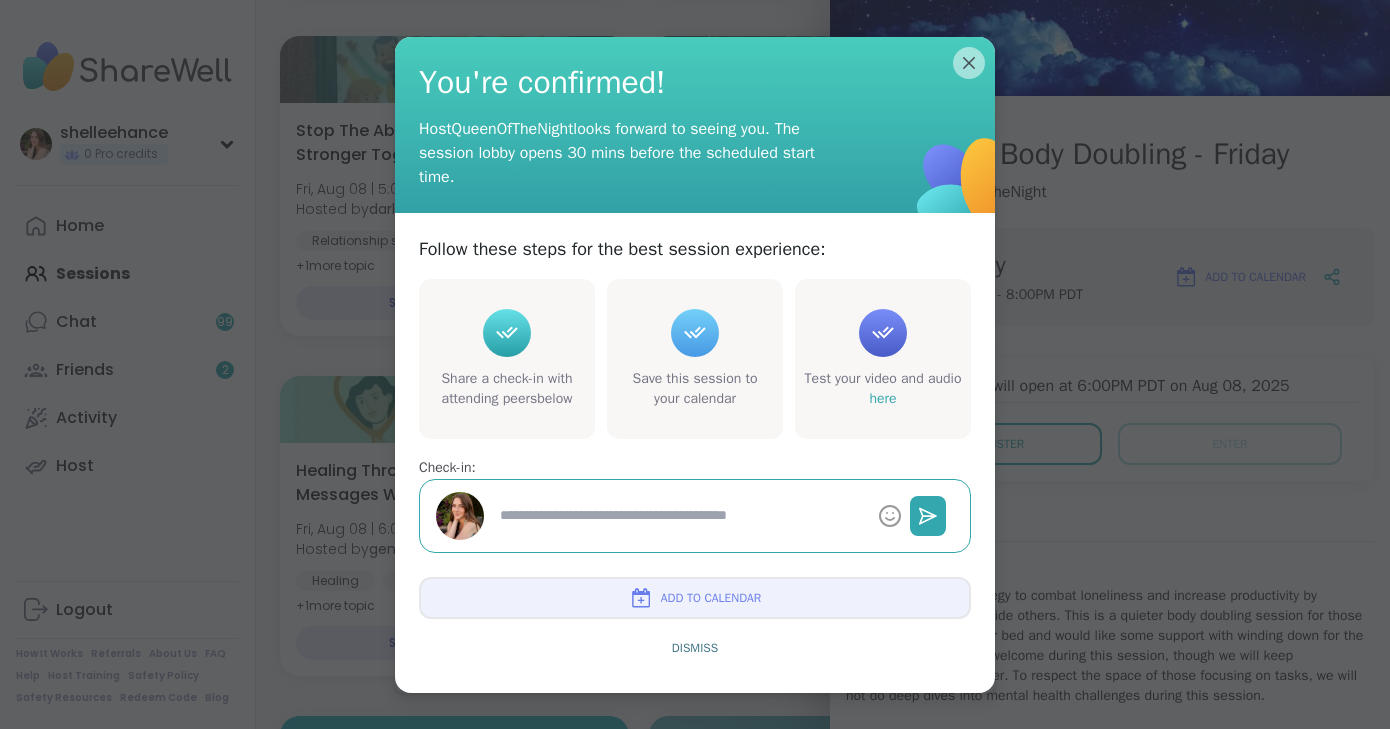 click on "Add to Calendar Dismiss" at bounding box center (695, 635) 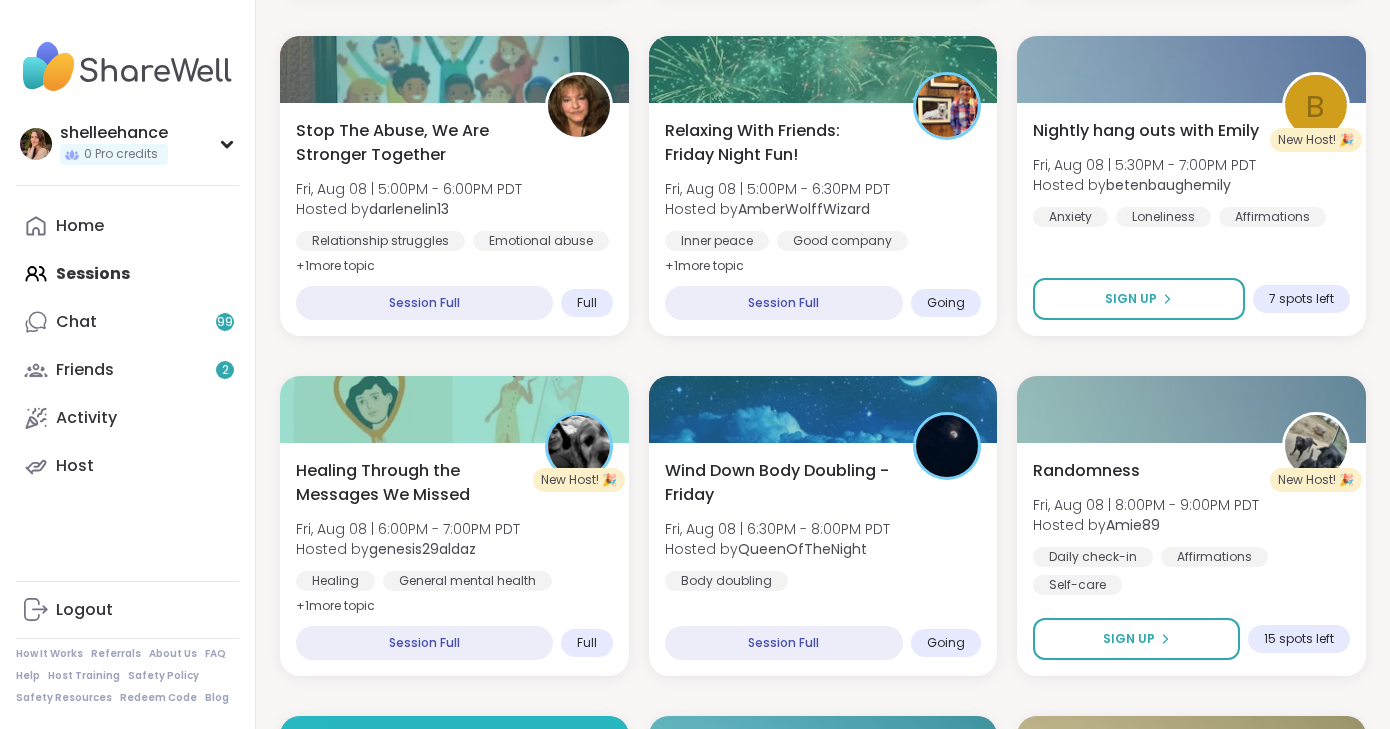 click on "Body Doubling For Productivity - Friday Fri, Aug 08 | 11:00AM - 12:30PM PDT Hosted by  QueenOfTheNight Body doubling SESSION LIVE Pro Session The Intimacy Toolkit: GLOW Communication Fri, Aug 08 | 11:00AM - 12:00PM PDT Hosted by  JuliaSatterlee Relationship struggles General mental health Mindfulness + 2  more topic s SESSION LIVE Body Doubling For Productivity - Friday Fri, Aug 08 | 12:30PM - 2:00PM PDT Hosted by  QueenOfTheNight Body doubling 38 minutes away! Going New Host! 🎉 Left an NPD Relationship, now what? Fri, Aug 08 | 12:30PM - 1:15PM PDT Hosted by  4zepedajj Relationship struggles Gaslighting Major life changes + 1  more topic Sign Up 13 spots left Friday Crew for Curing Loneliness Fri, Aug 08 | 1:00PM - 2:00PM PDT This session is Group-hosted Grief Loneliness Depression Sign Up 6 spots left Get Creative/or Get it Done Fri, Aug 08 | 1:00PM - 2:30PM PDT Hosted by  MarciLotter General mental health Body doubling Good company Sign Up 12 spots left Pro Session Fri, Aug 08 | 1:30PM - 2:30PM PDT +" at bounding box center [823, 356] 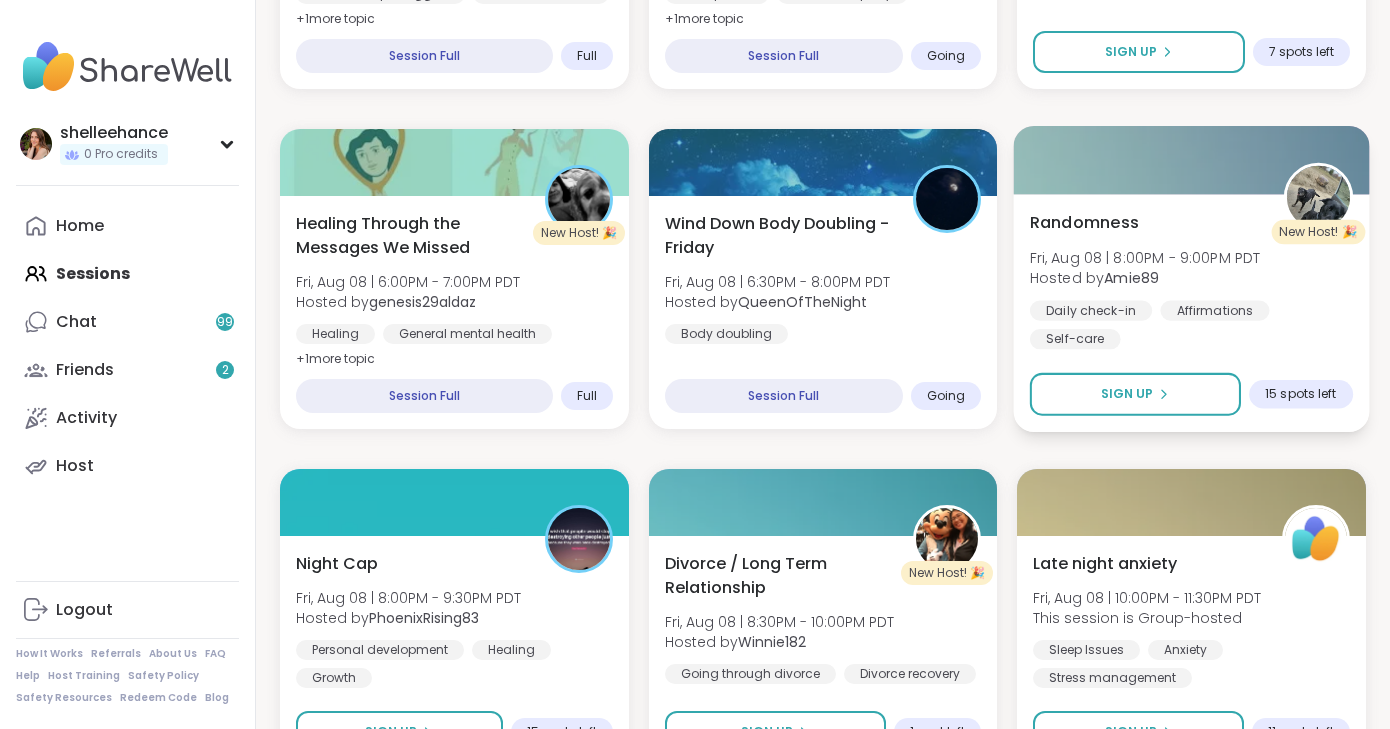 scroll, scrollTop: 2357, scrollLeft: 0, axis: vertical 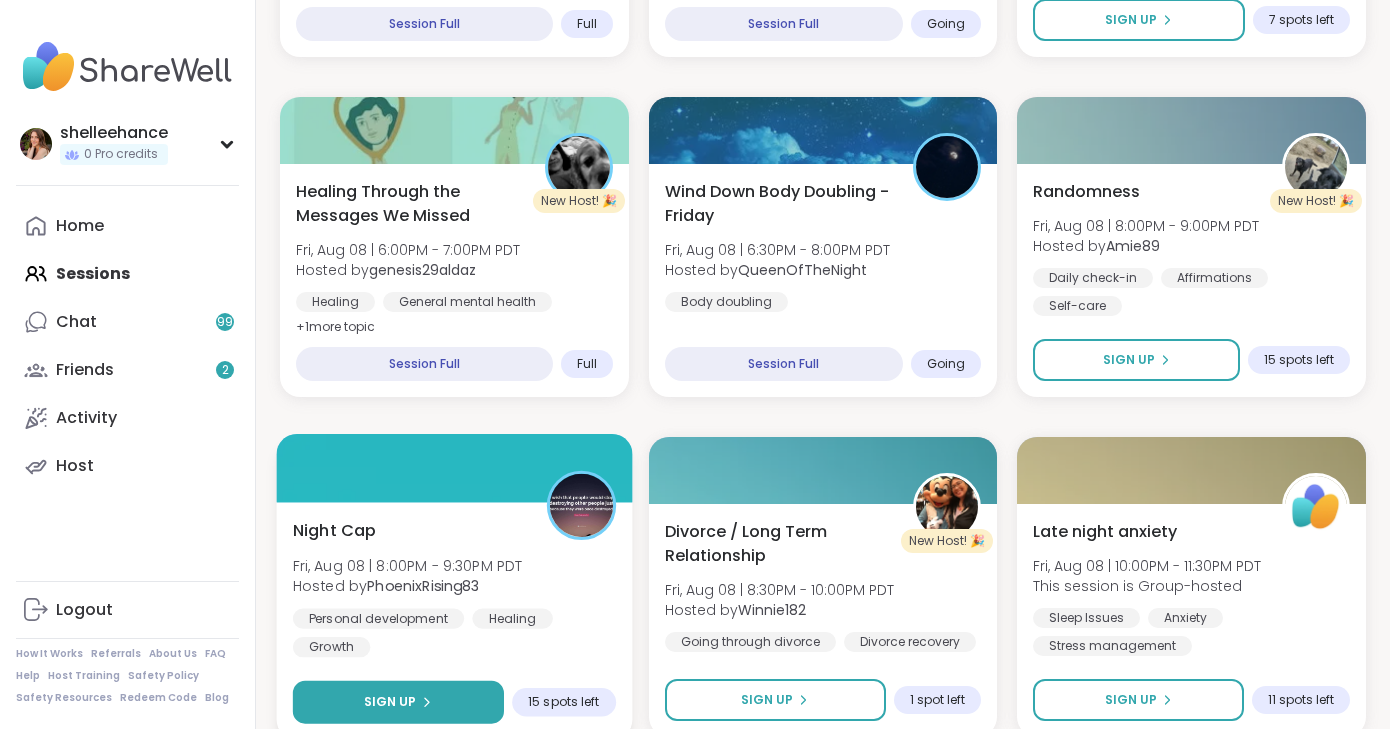 click on "Sign Up" at bounding box center [398, 702] 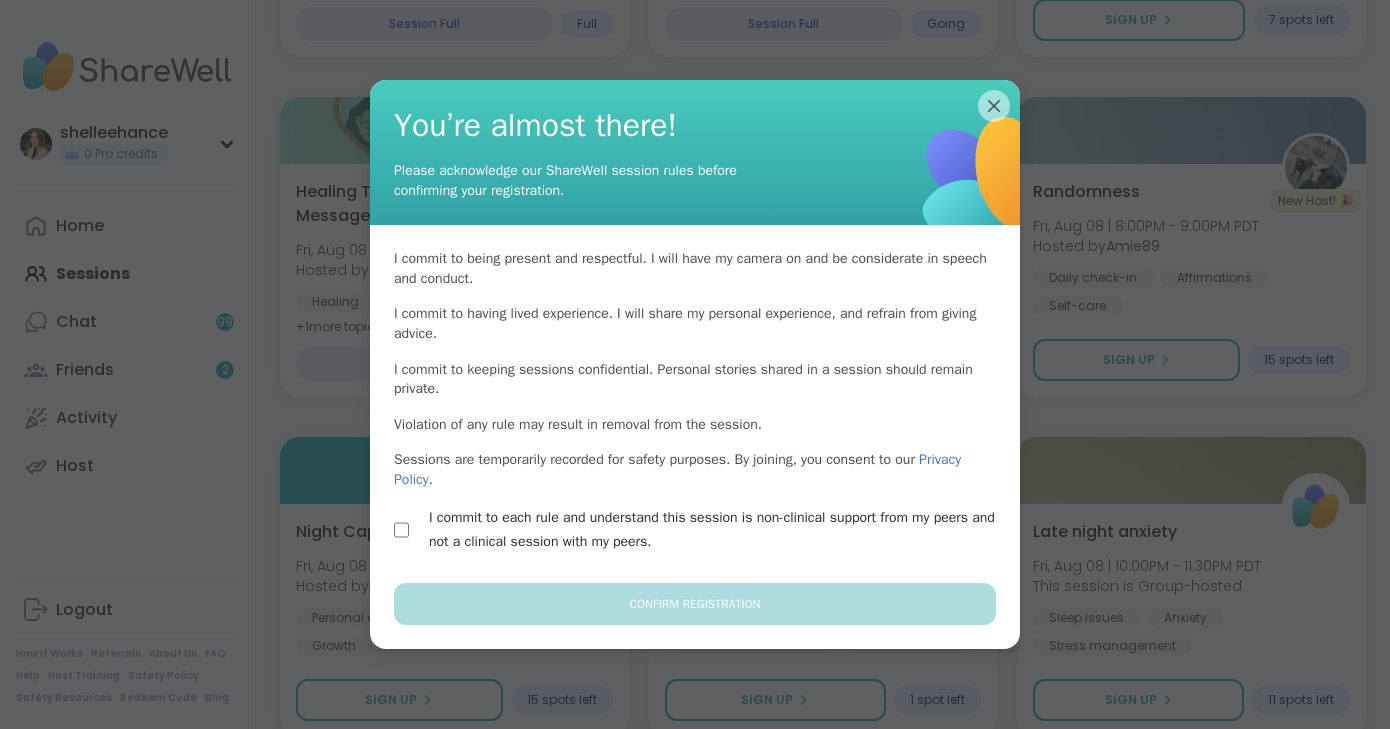 click on "I commit to each rule and understand this session is non-clinical support from my peers and not a clinical session with my peers." at bounding box center [718, 530] 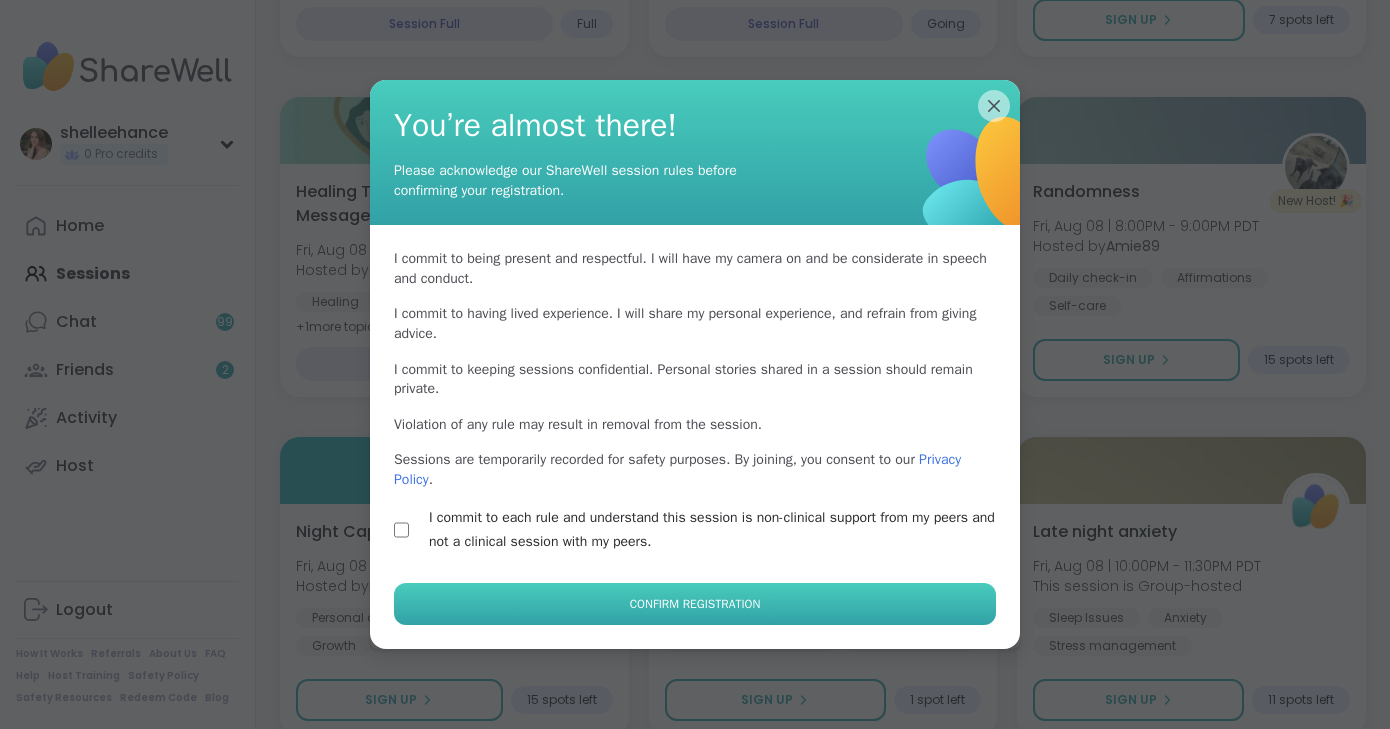 click on "Confirm Registration" at bounding box center [695, 604] 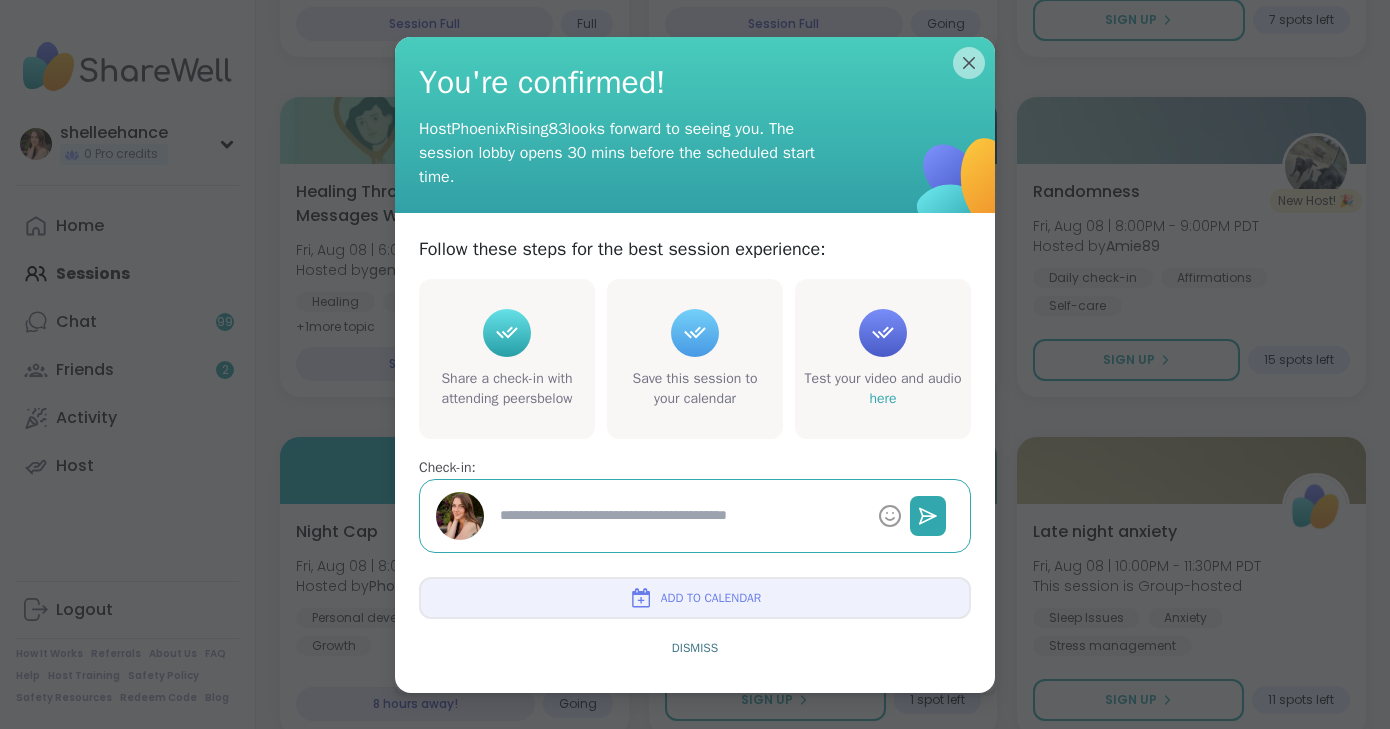 type on "*" 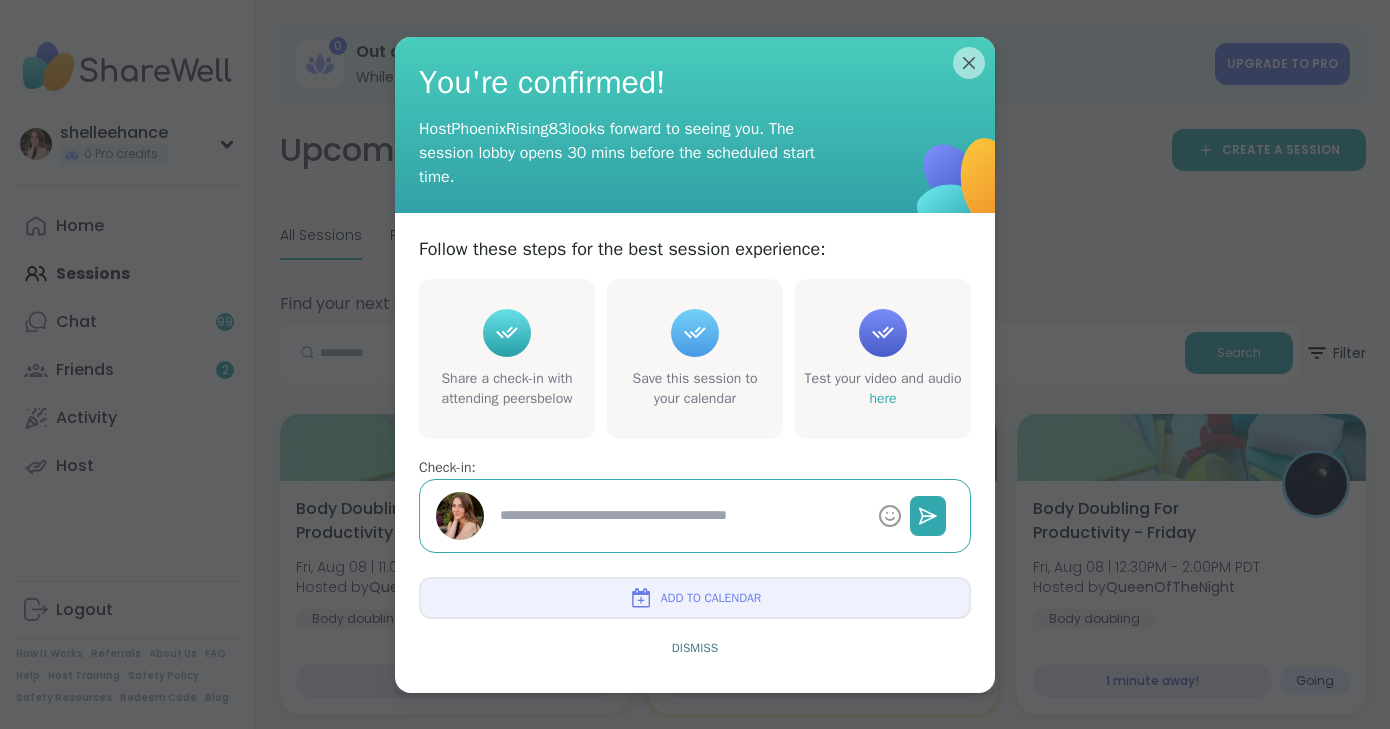 scroll, scrollTop: 2357, scrollLeft: 0, axis: vertical 